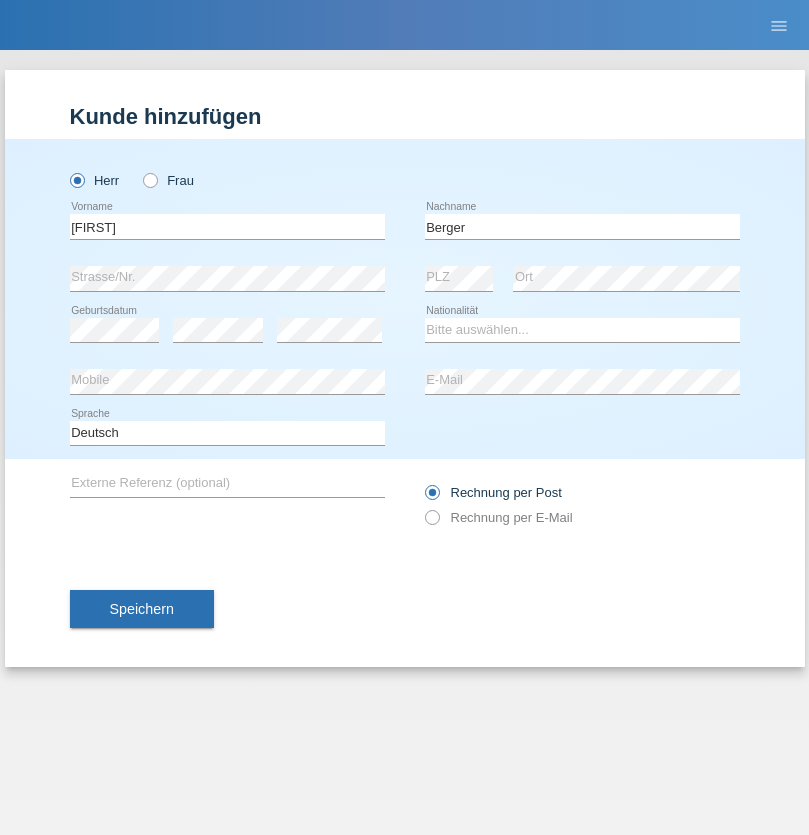 scroll, scrollTop: 0, scrollLeft: 0, axis: both 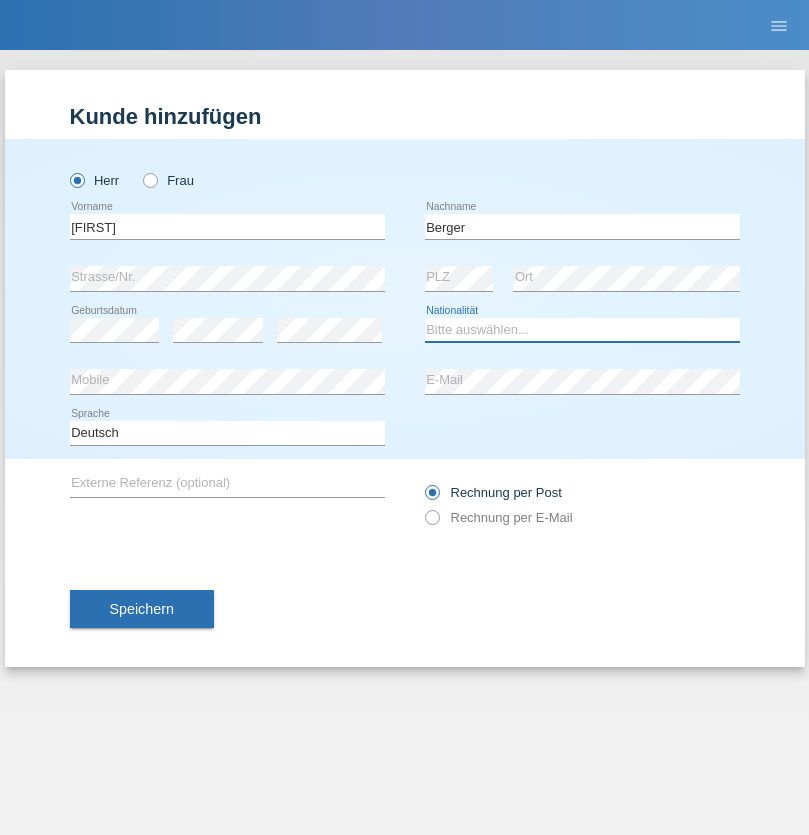 select on "CH" 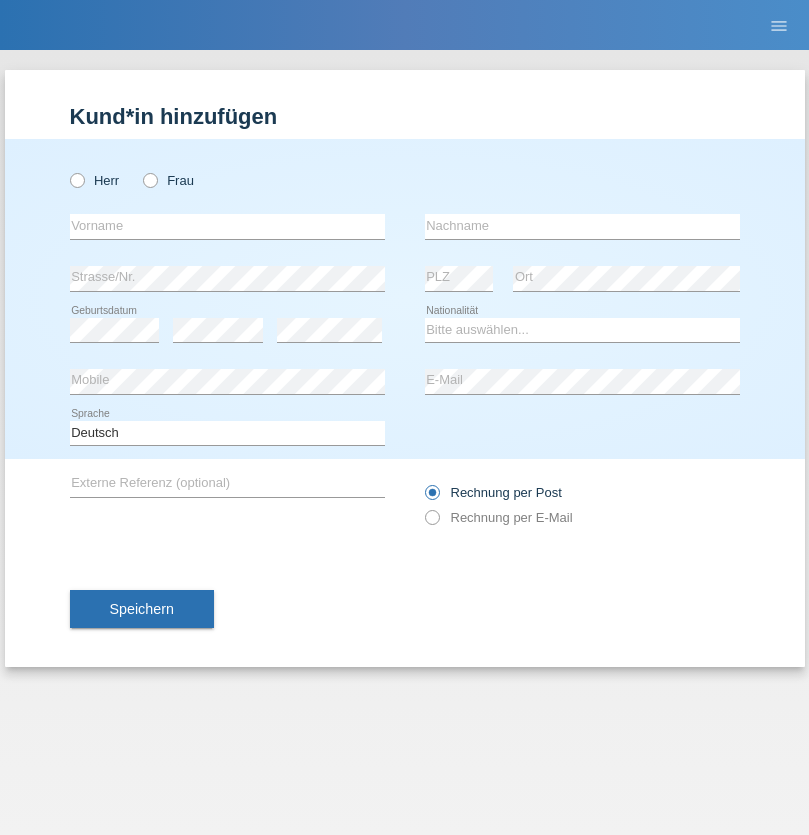scroll, scrollTop: 0, scrollLeft: 0, axis: both 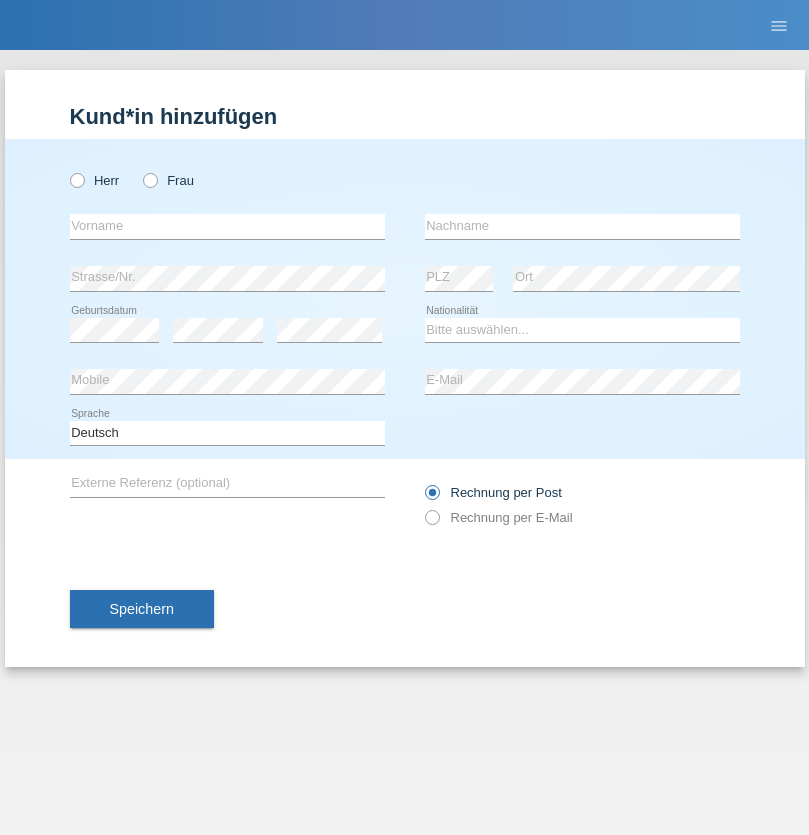 radio on "true" 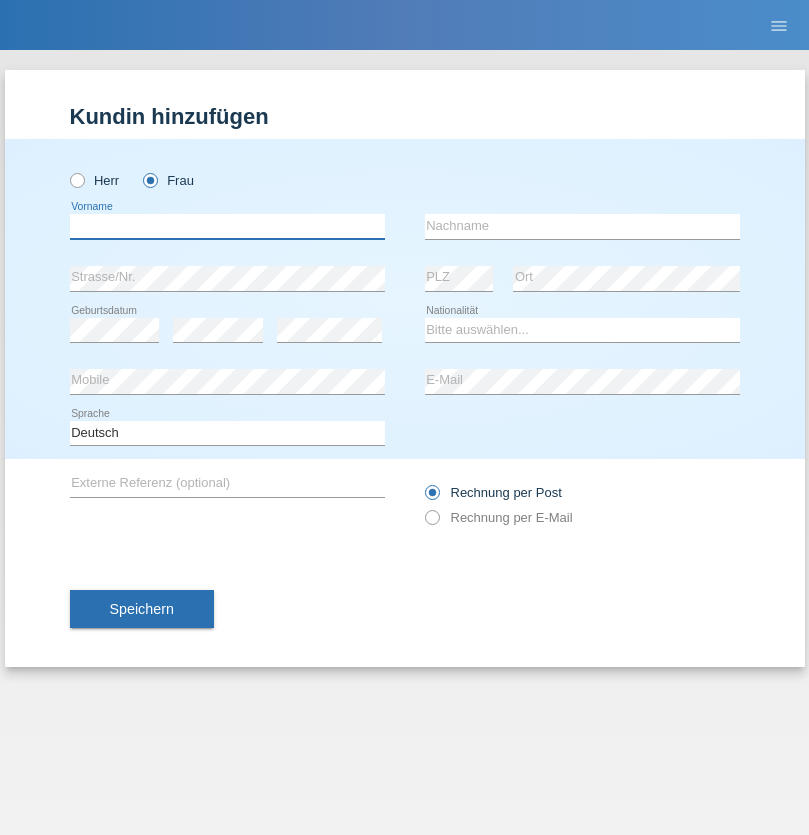 click at bounding box center [227, 226] 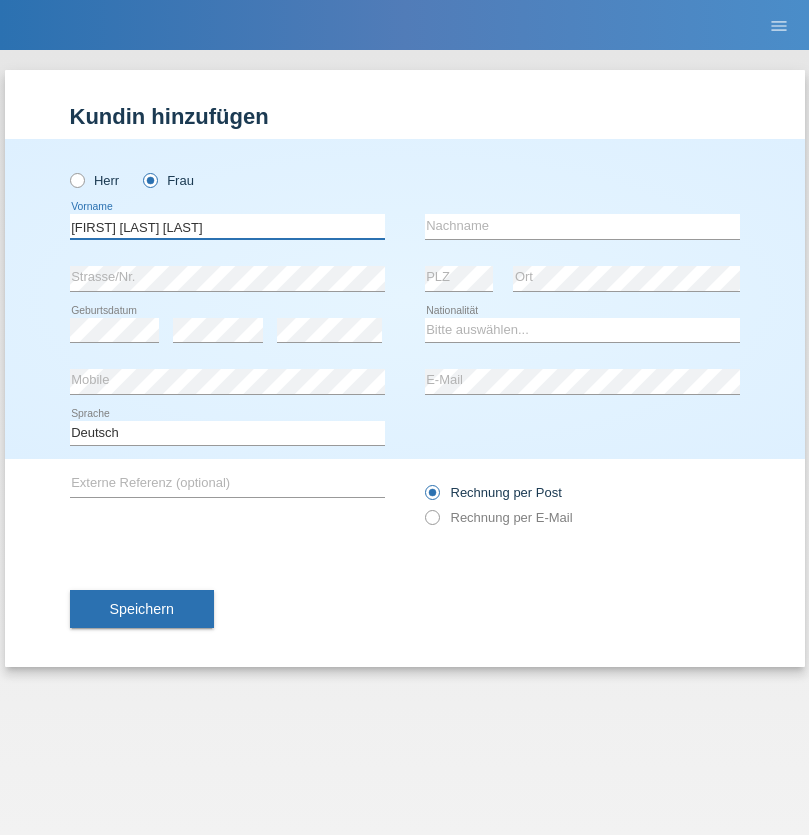 type on "Teixeira da Silva Moço" 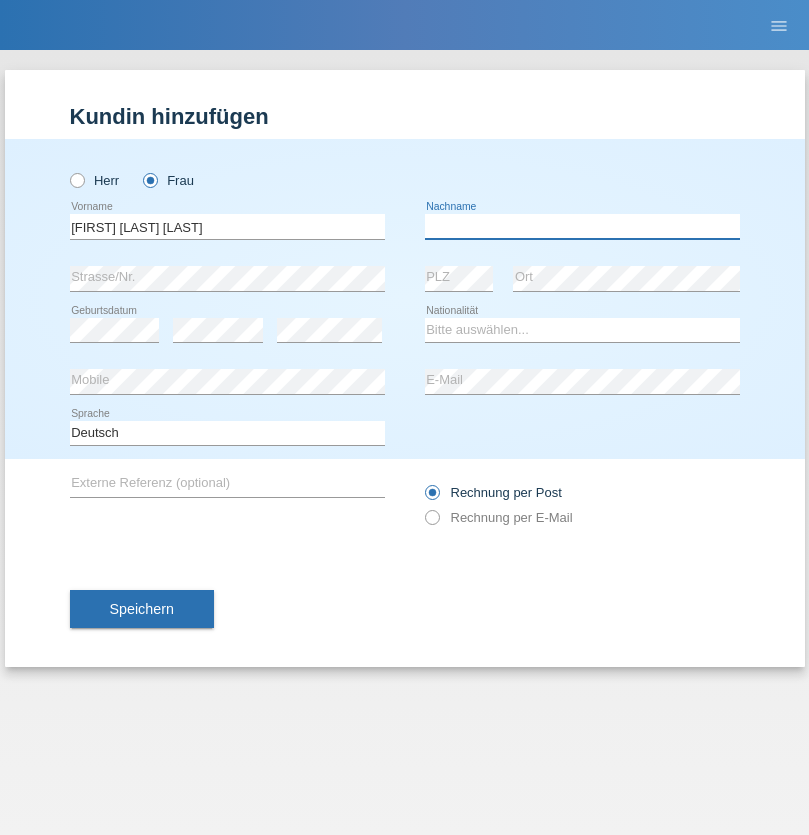 click at bounding box center (582, 226) 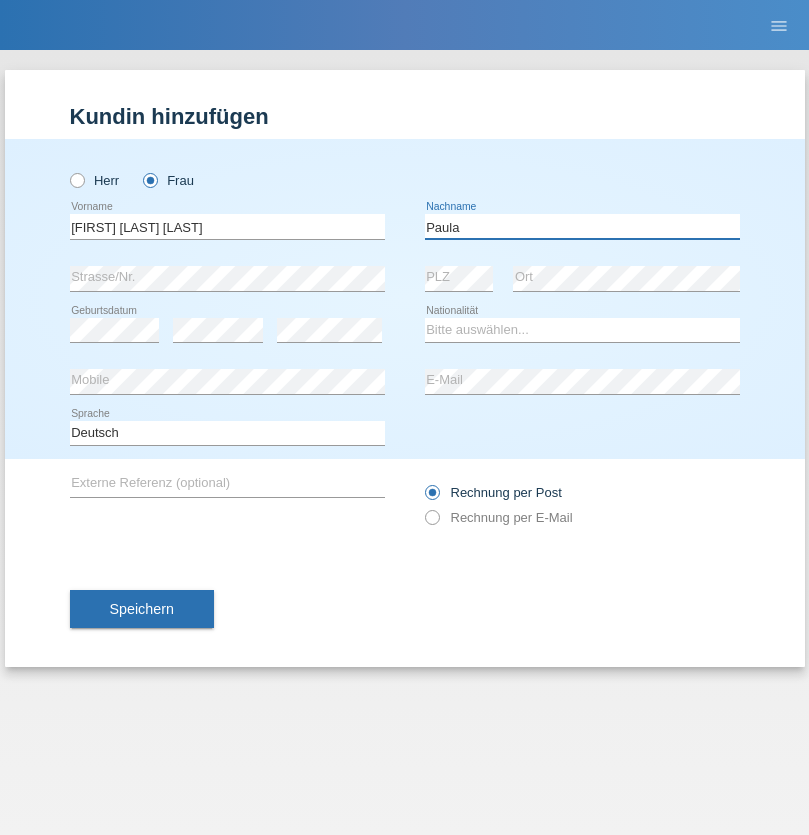 type on "Paula" 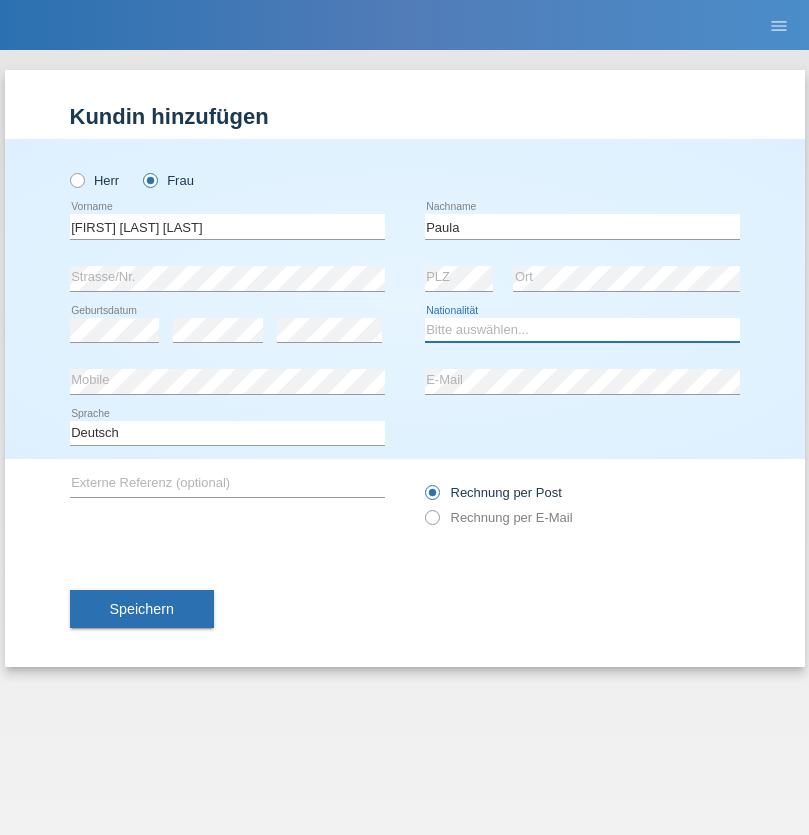 select on "PT" 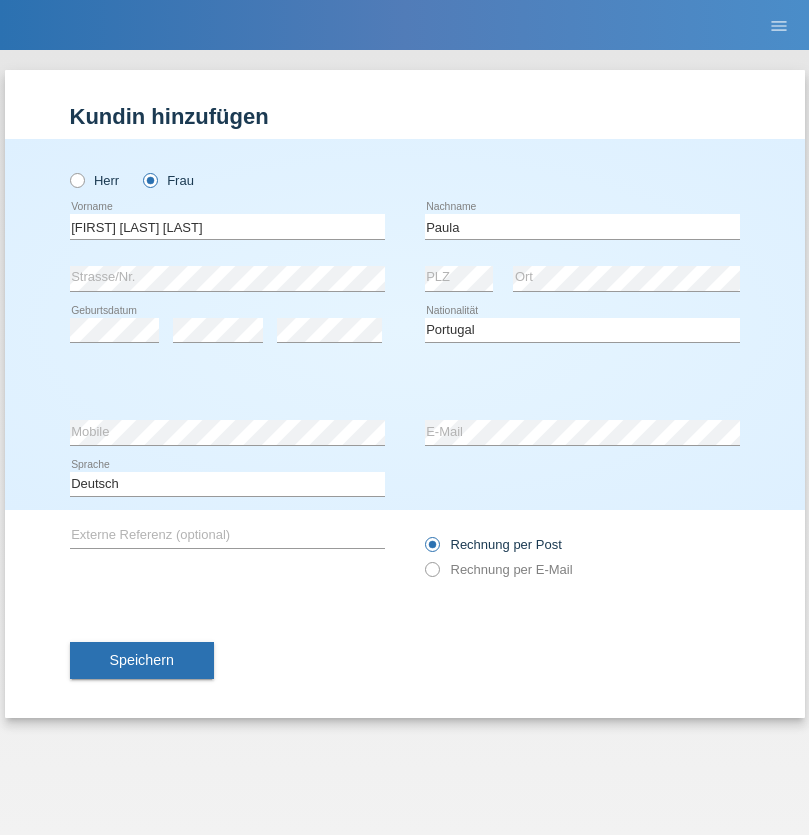 select on "C" 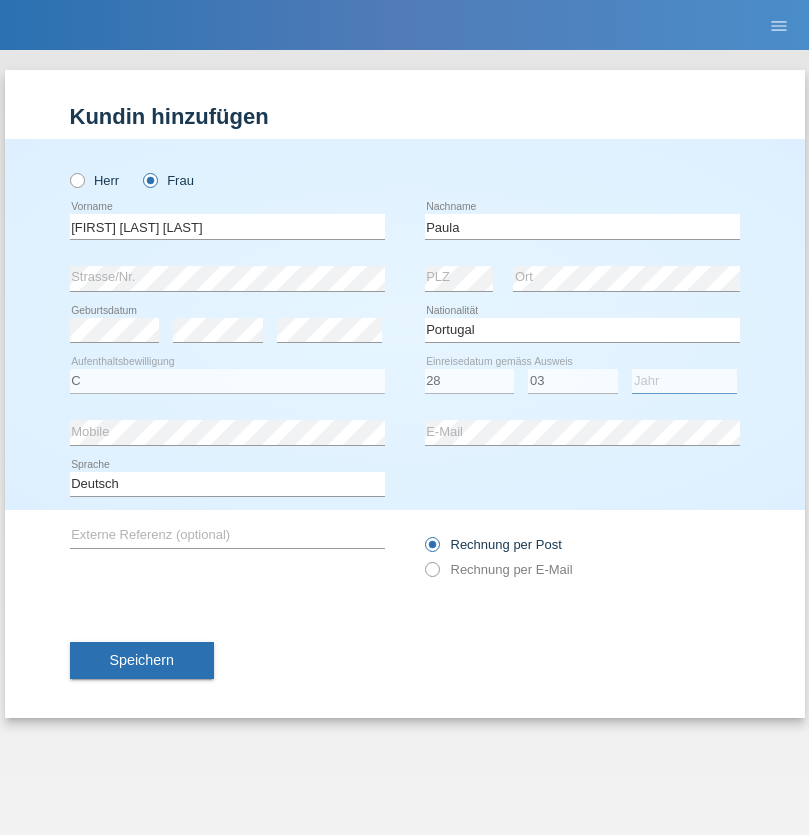 select on "2005" 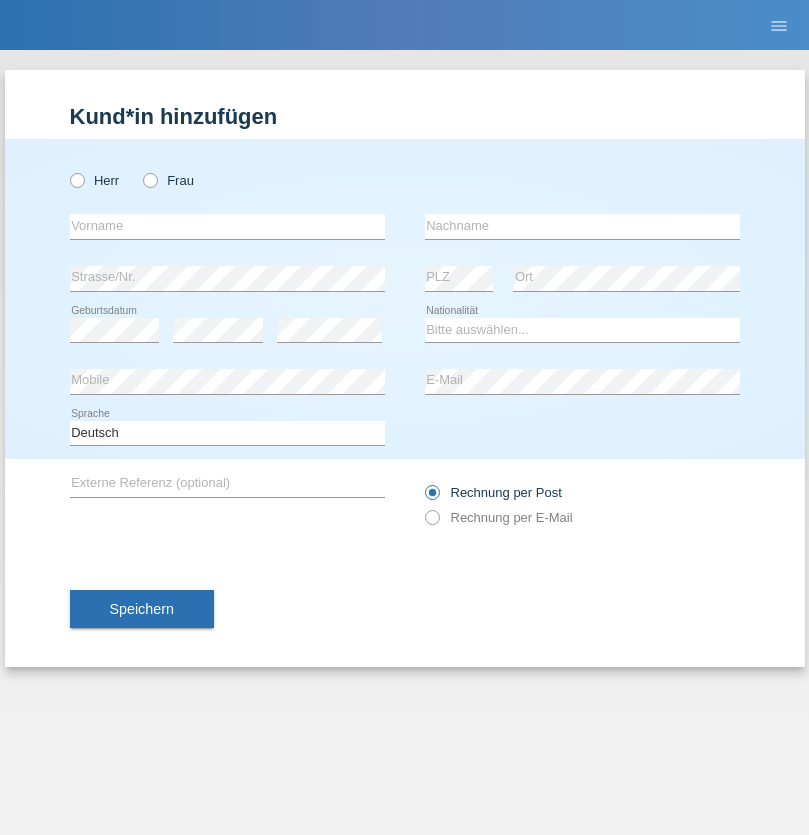 scroll, scrollTop: 0, scrollLeft: 0, axis: both 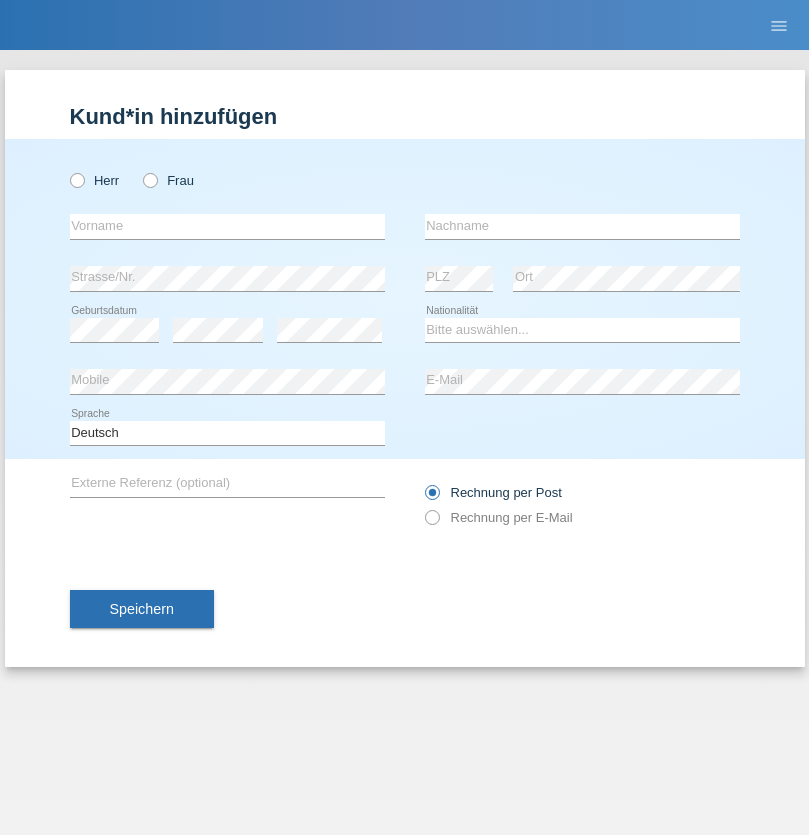 radio on "true" 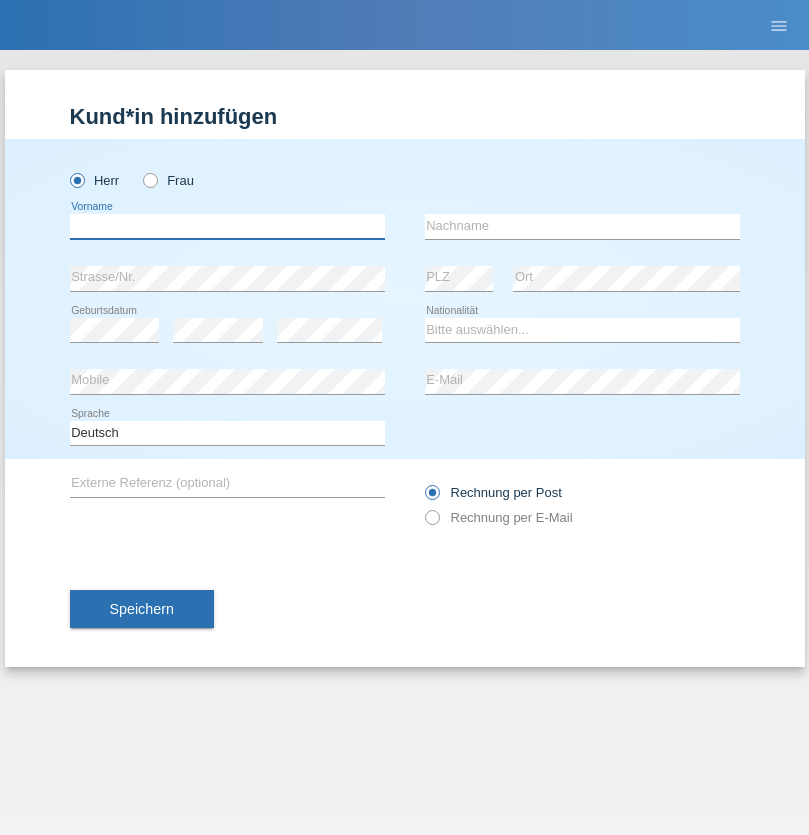 click at bounding box center [227, 226] 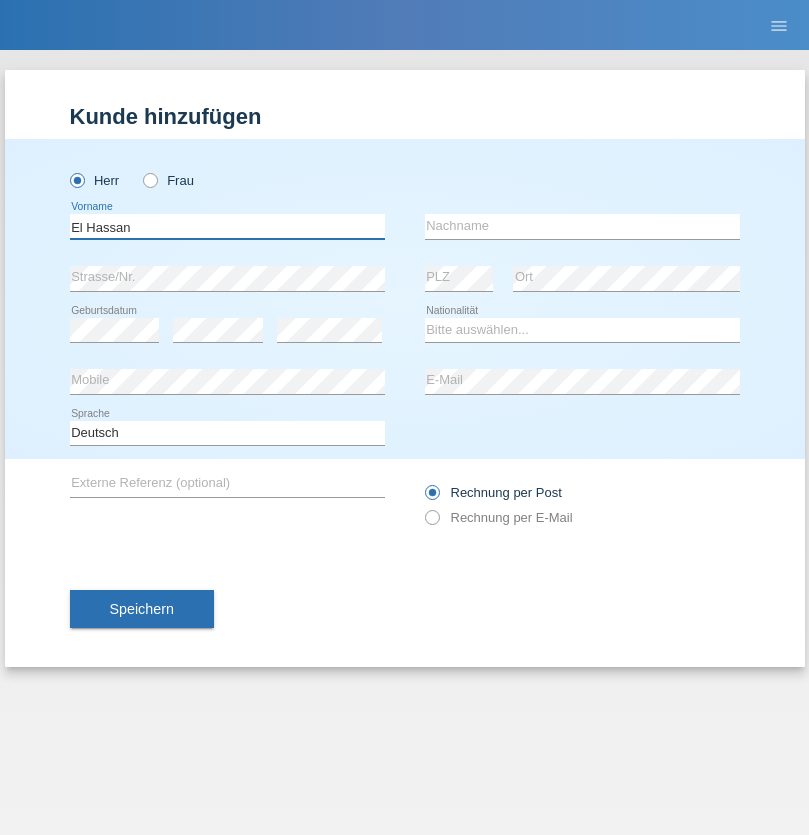 type on "El Hassan" 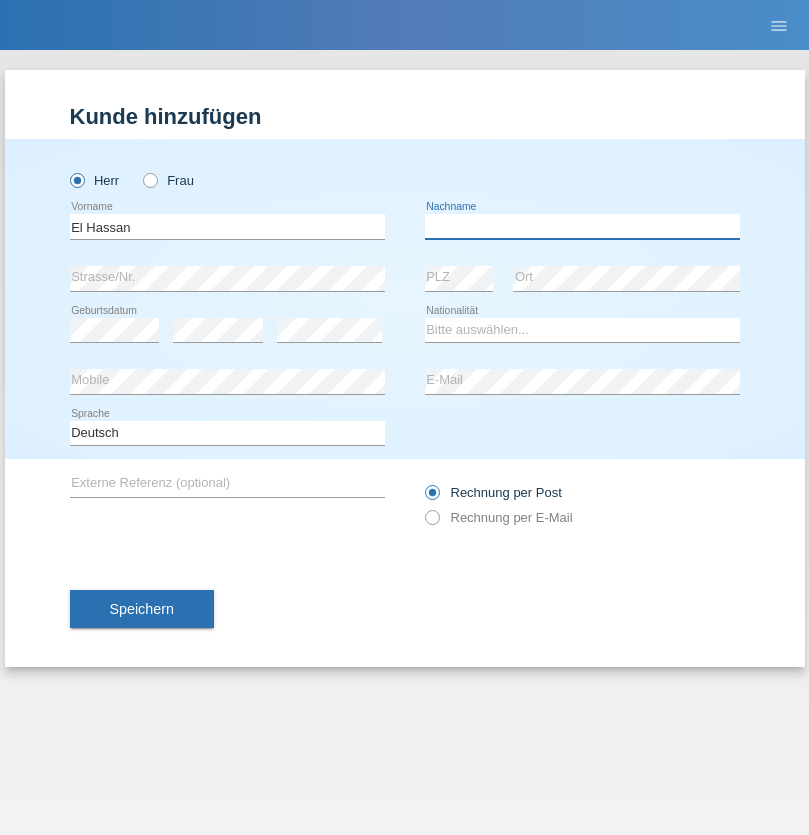 click at bounding box center [582, 226] 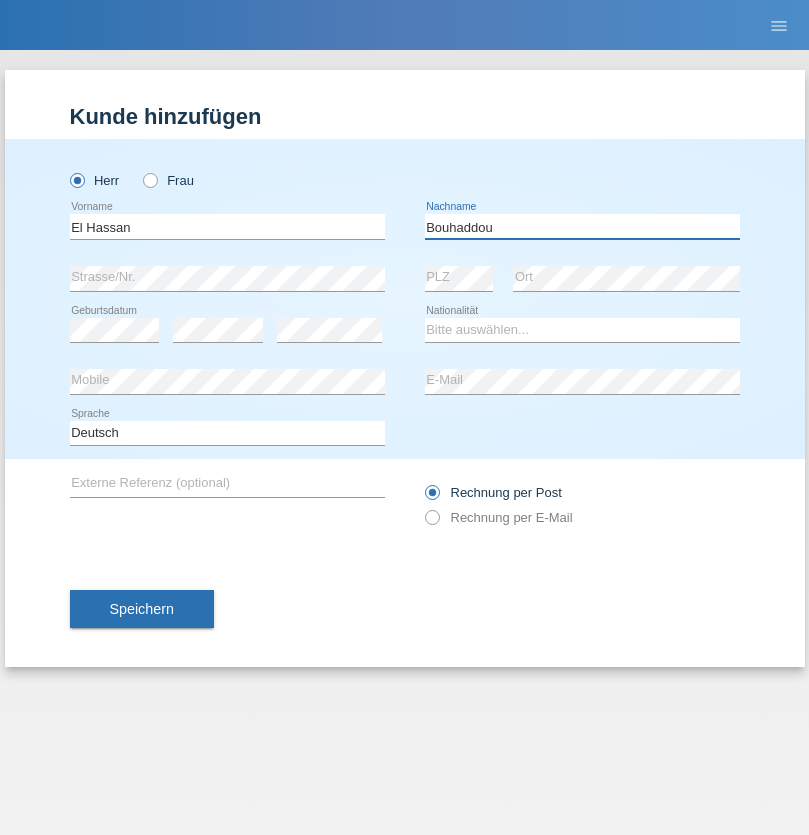 type on "Bouhaddou" 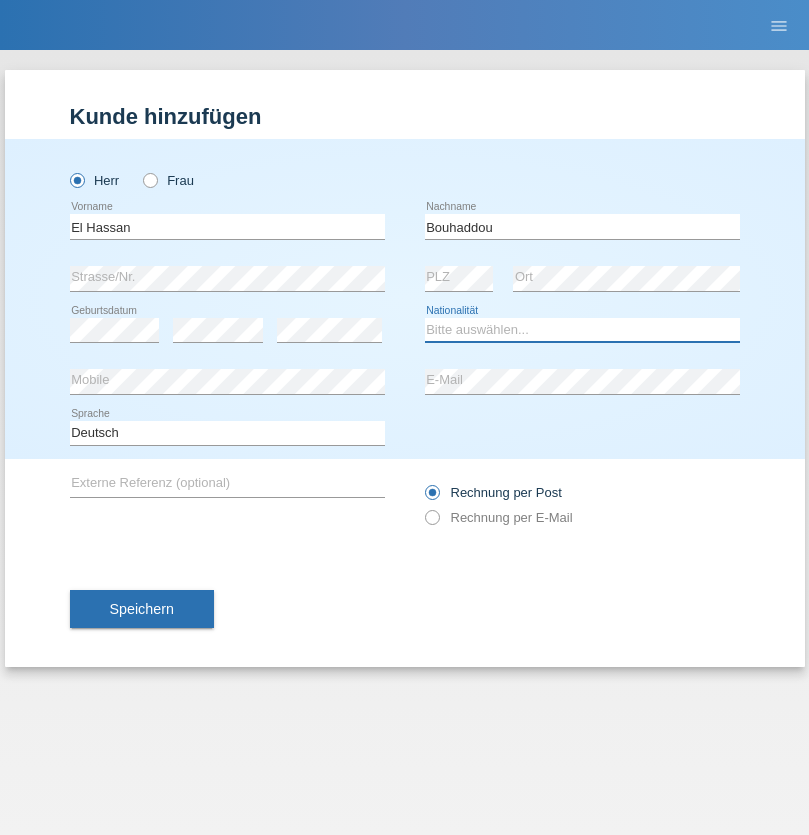 select on "CH" 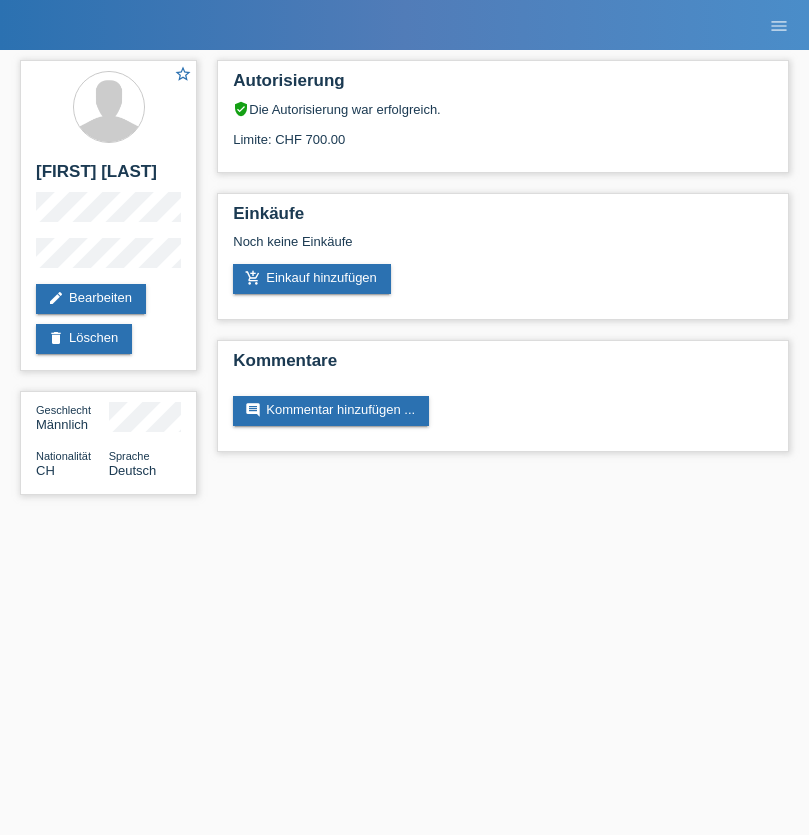 scroll, scrollTop: 0, scrollLeft: 0, axis: both 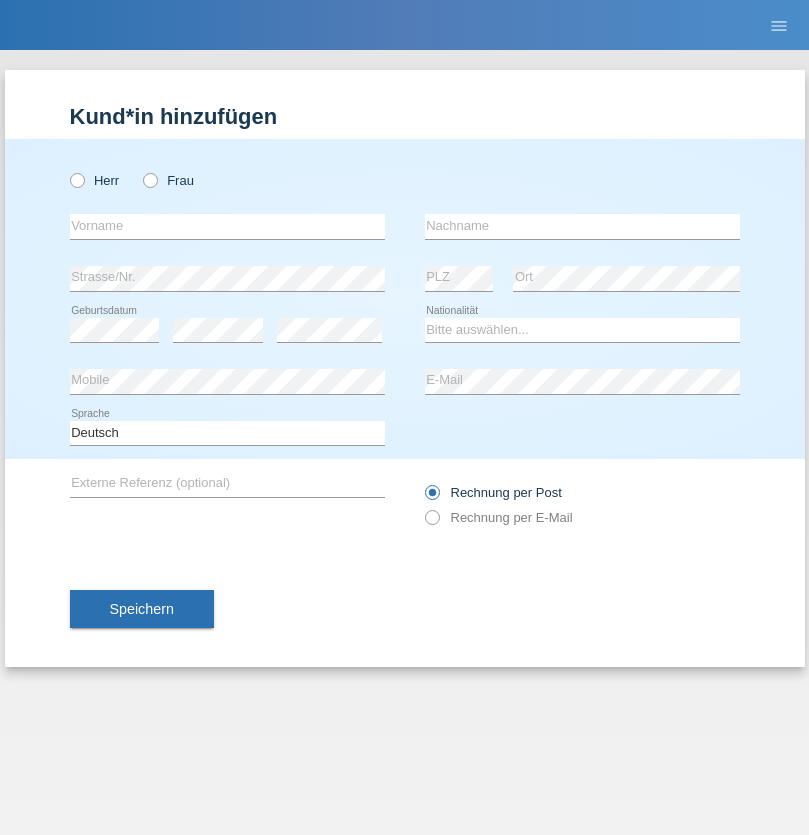 radio on "true" 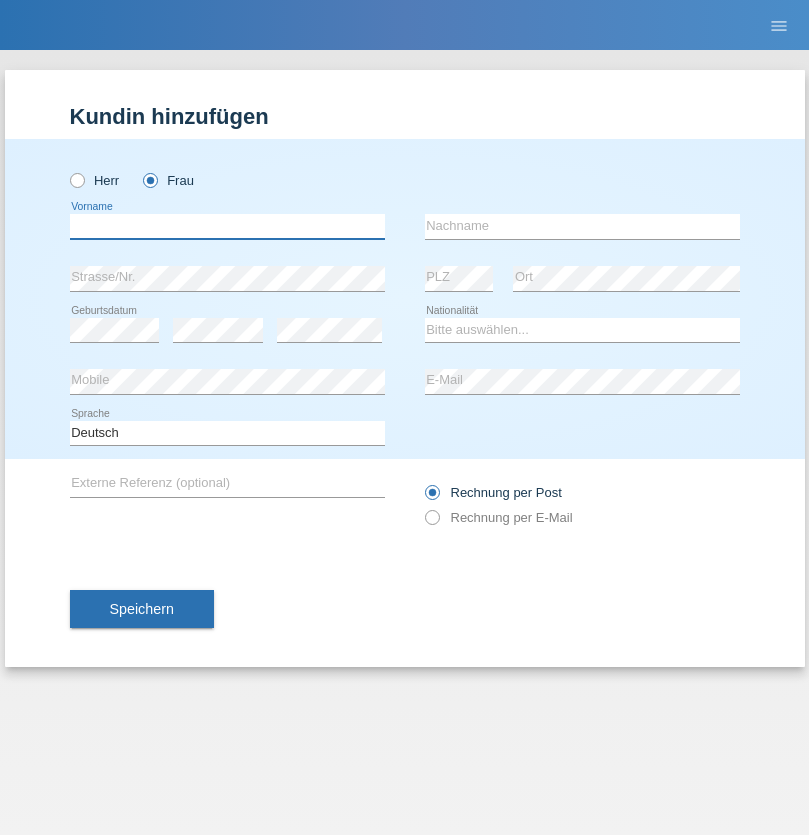 click at bounding box center [227, 226] 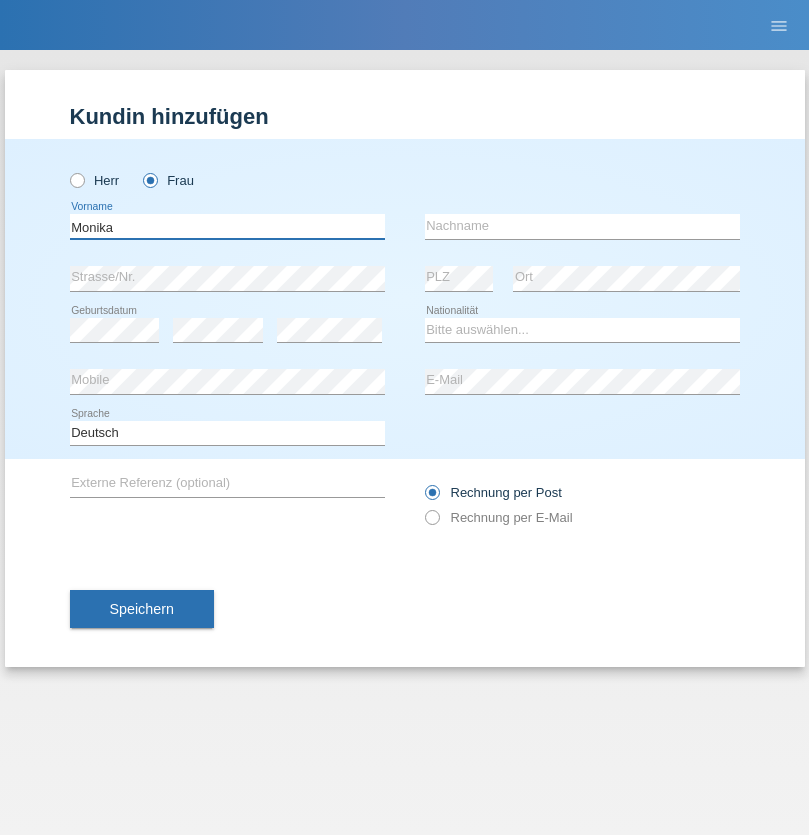 type on "Monika" 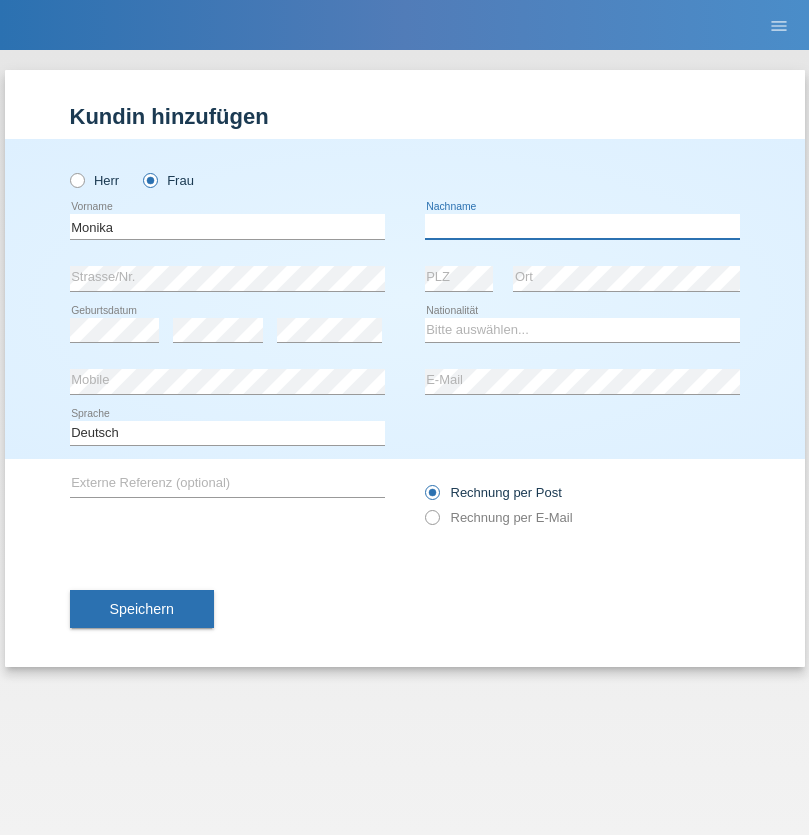 click at bounding box center [582, 226] 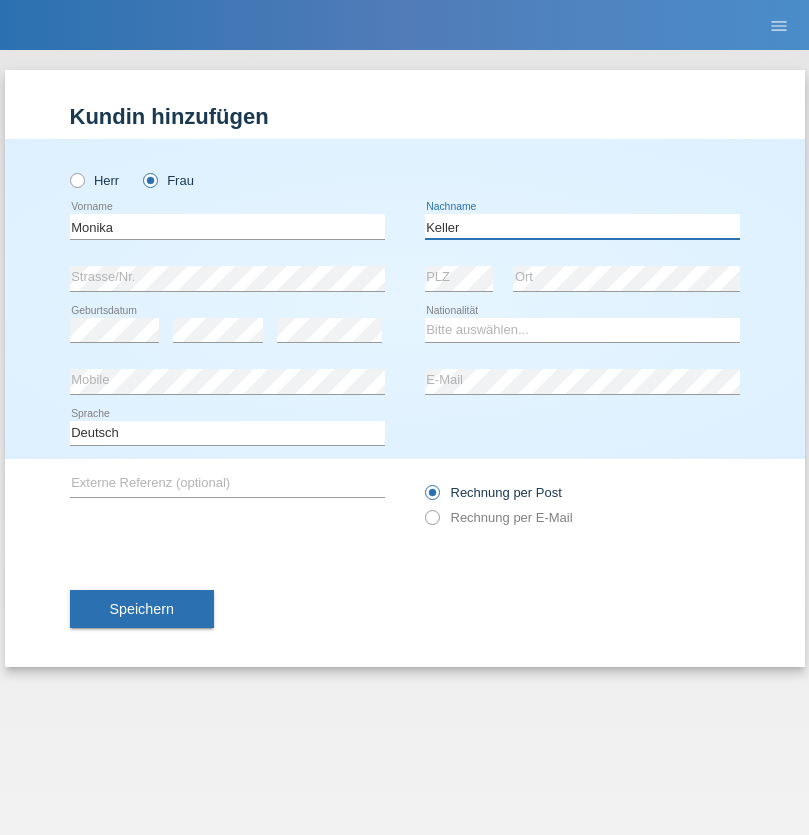type on "Keller" 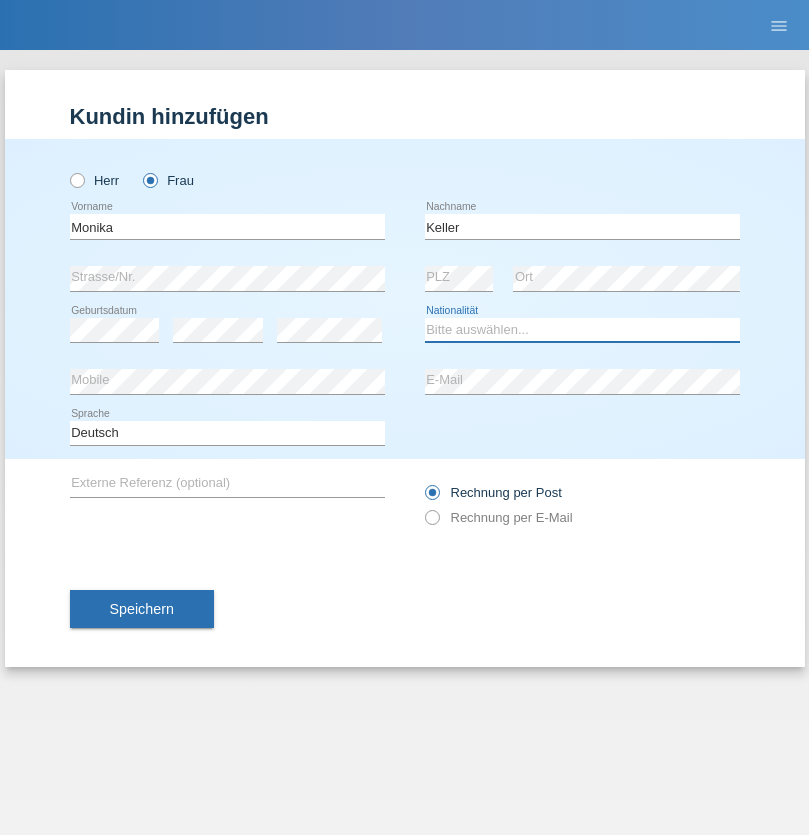 select on "CH" 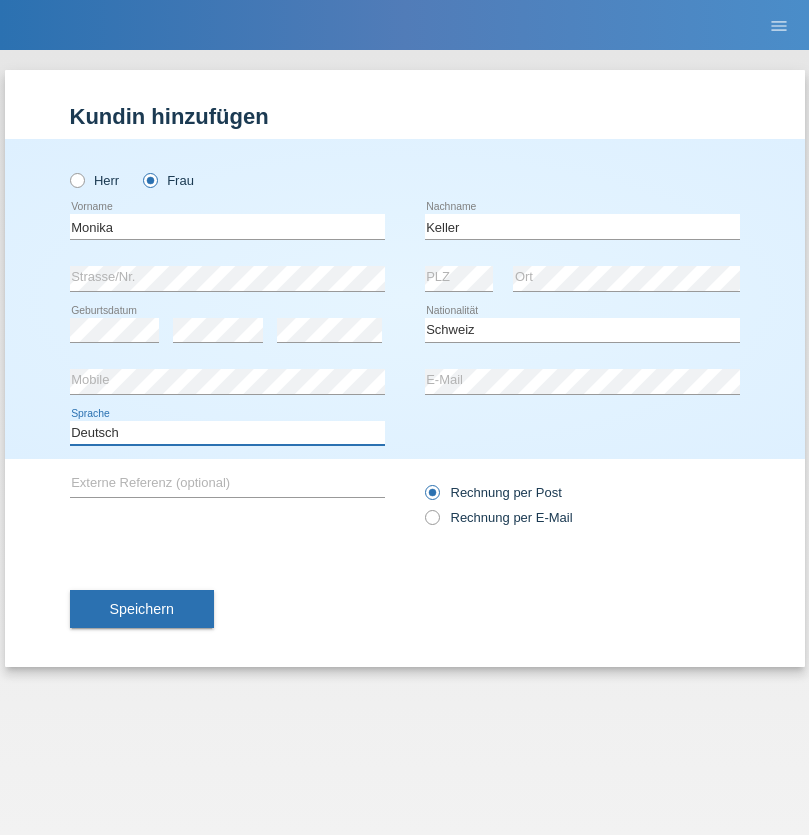 select on "en" 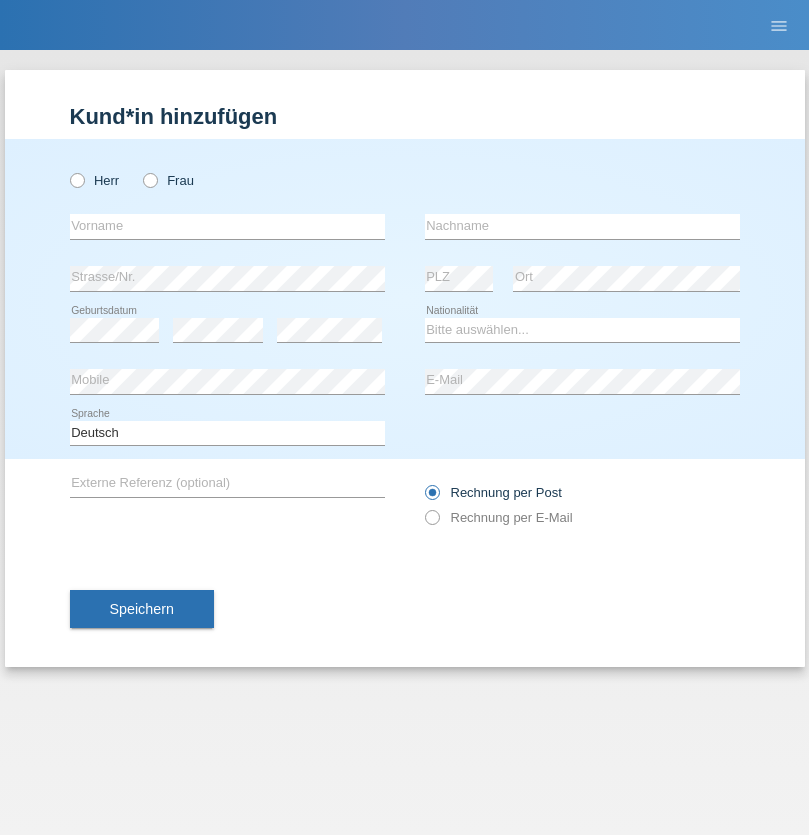 scroll, scrollTop: 0, scrollLeft: 0, axis: both 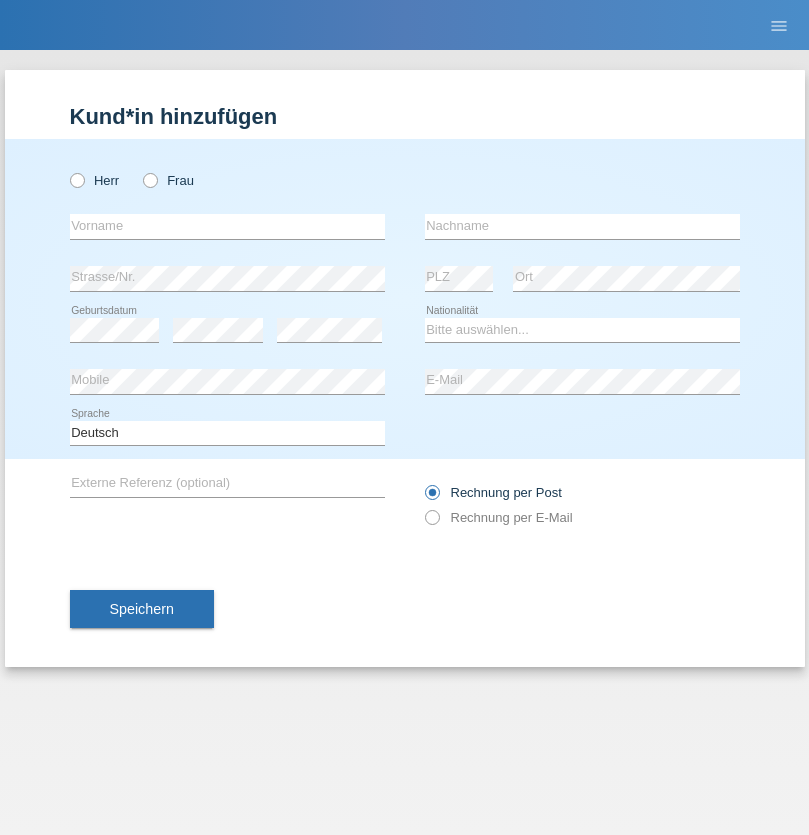radio on "true" 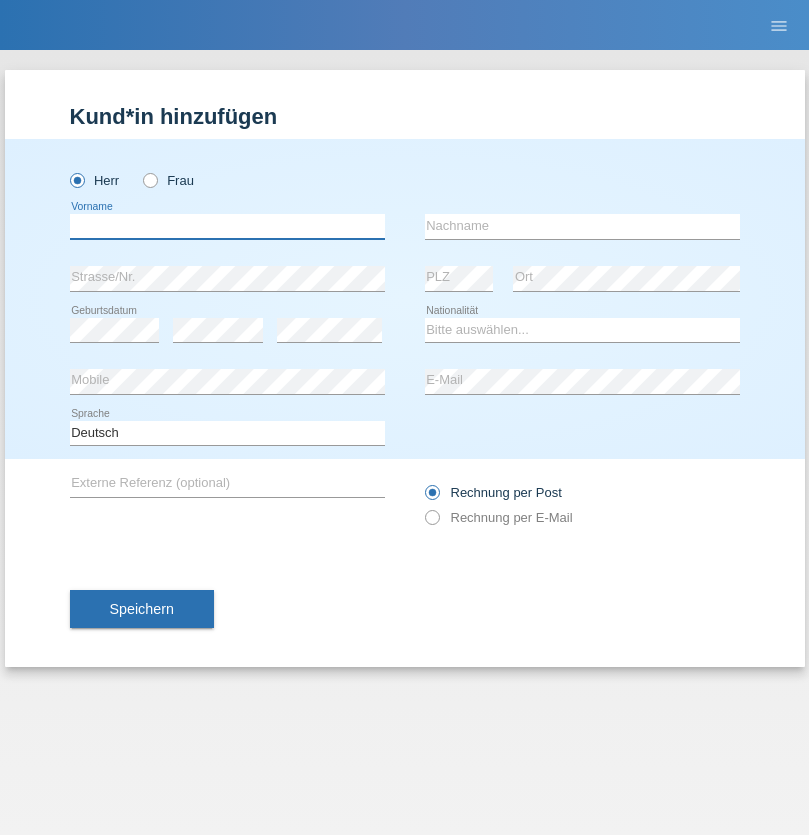 click at bounding box center (227, 226) 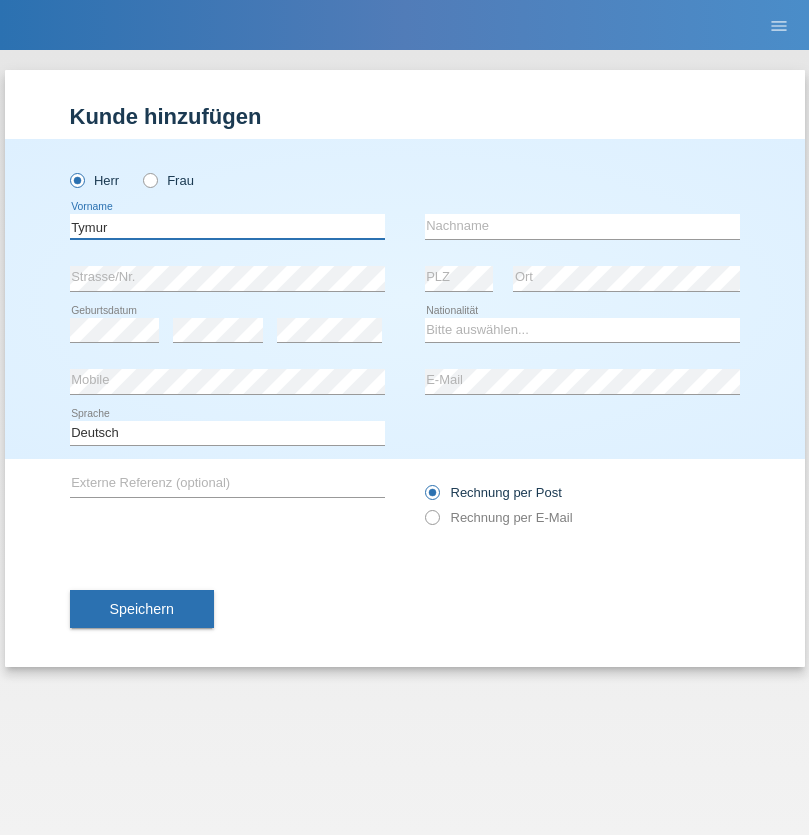 type on "Tymur" 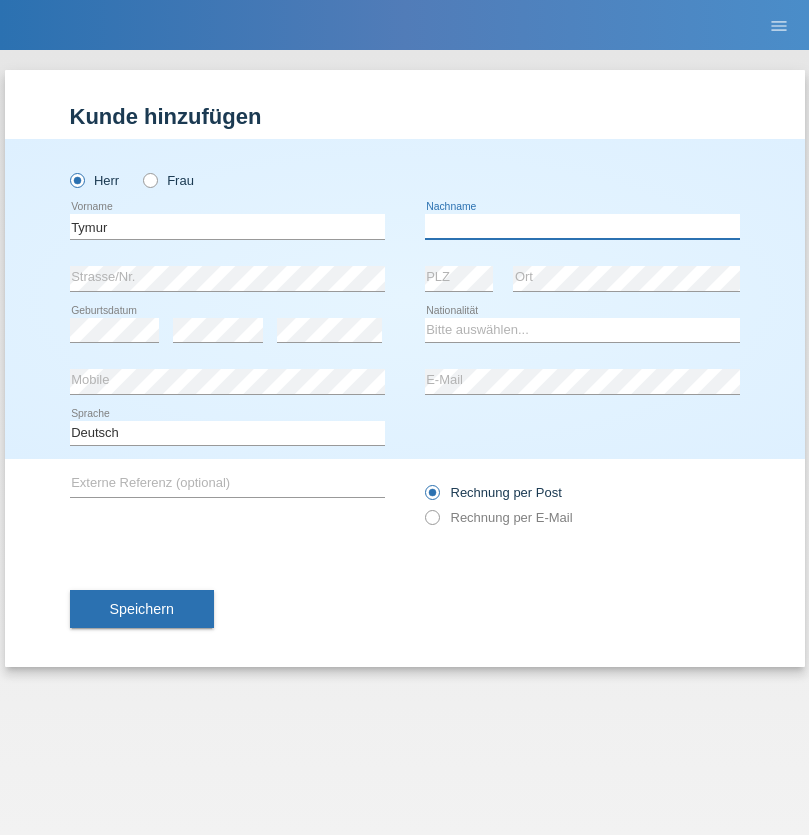 click at bounding box center (582, 226) 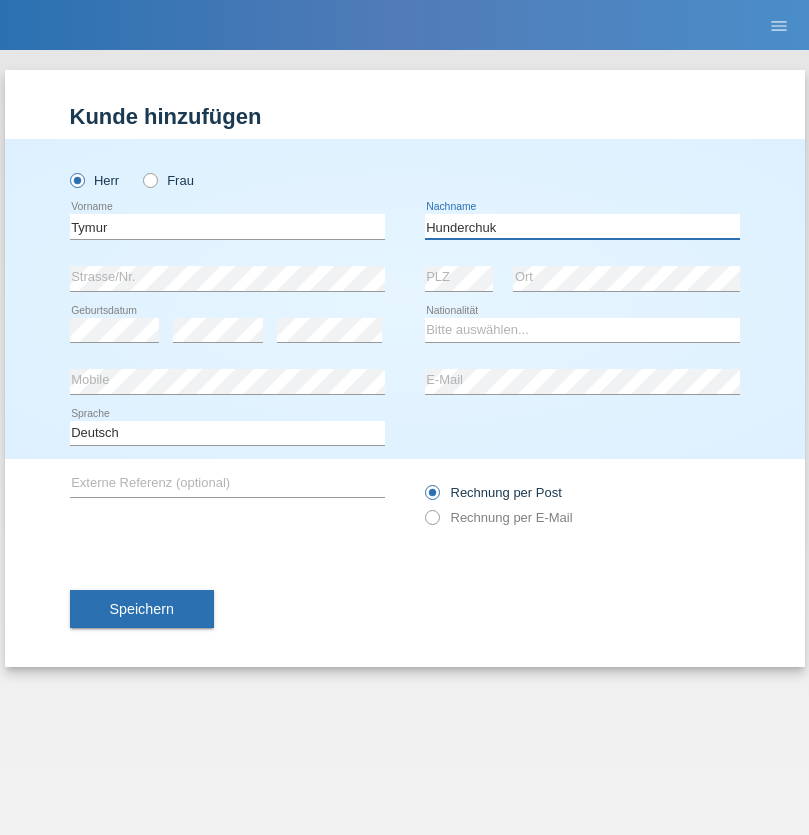 type on "Hunderchuk" 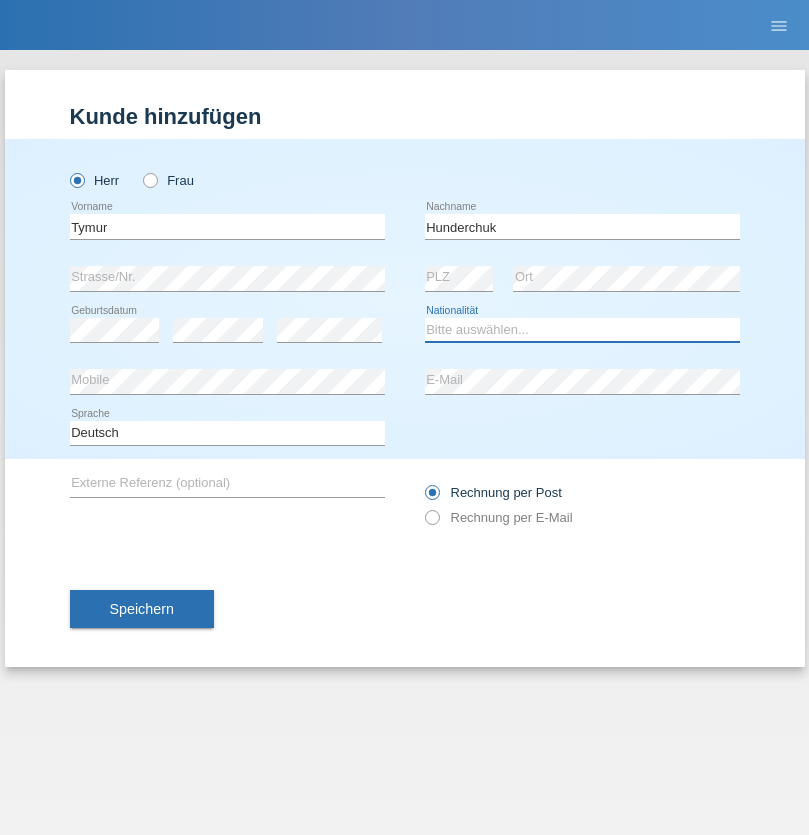 select on "UA" 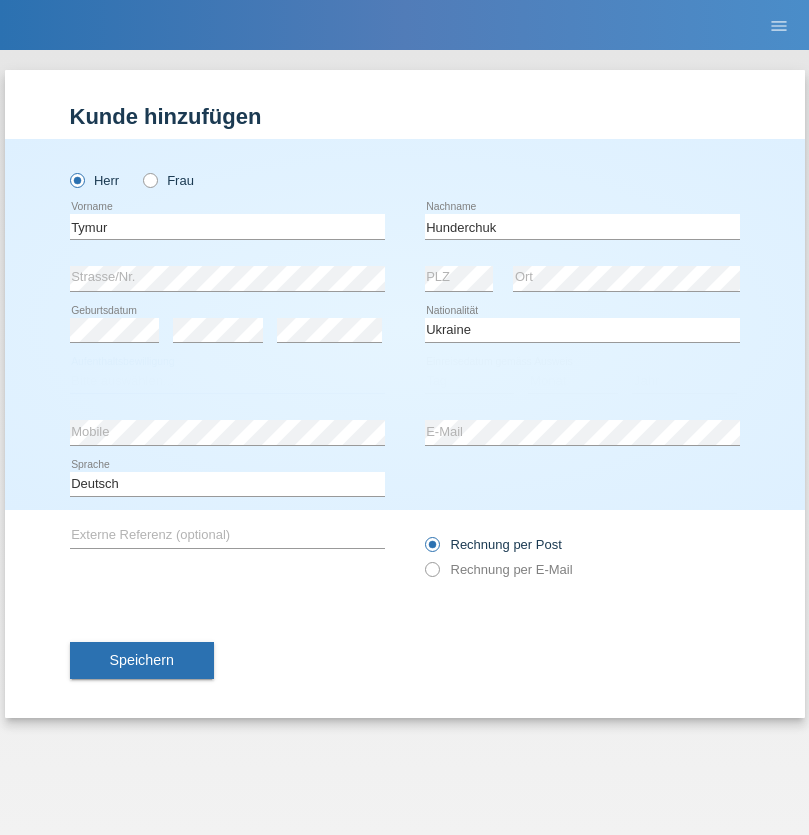 select on "C" 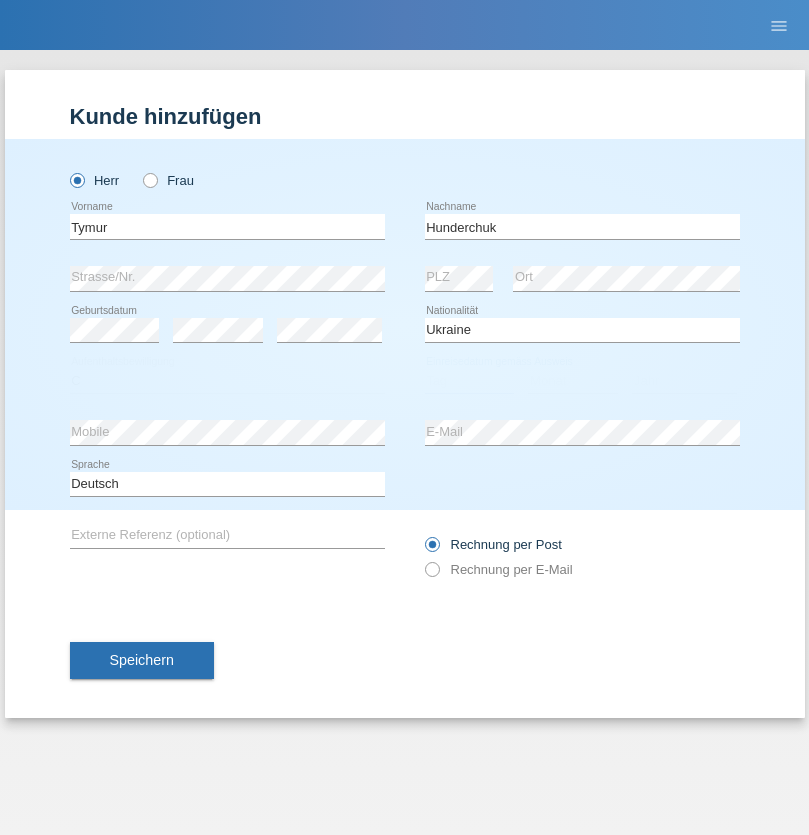 select on "20" 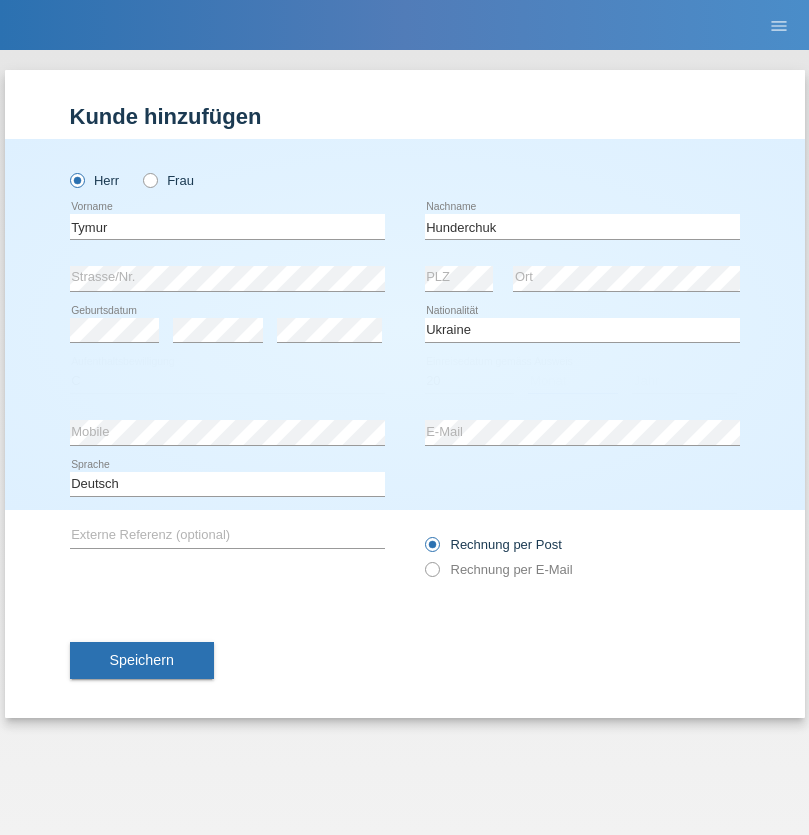 select on "08" 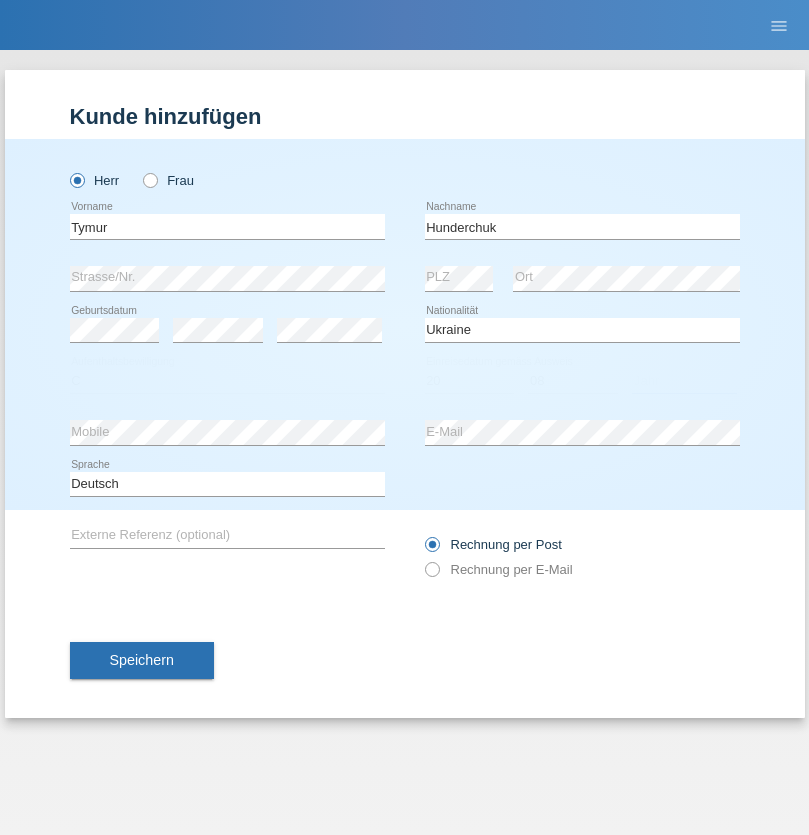 select on "2021" 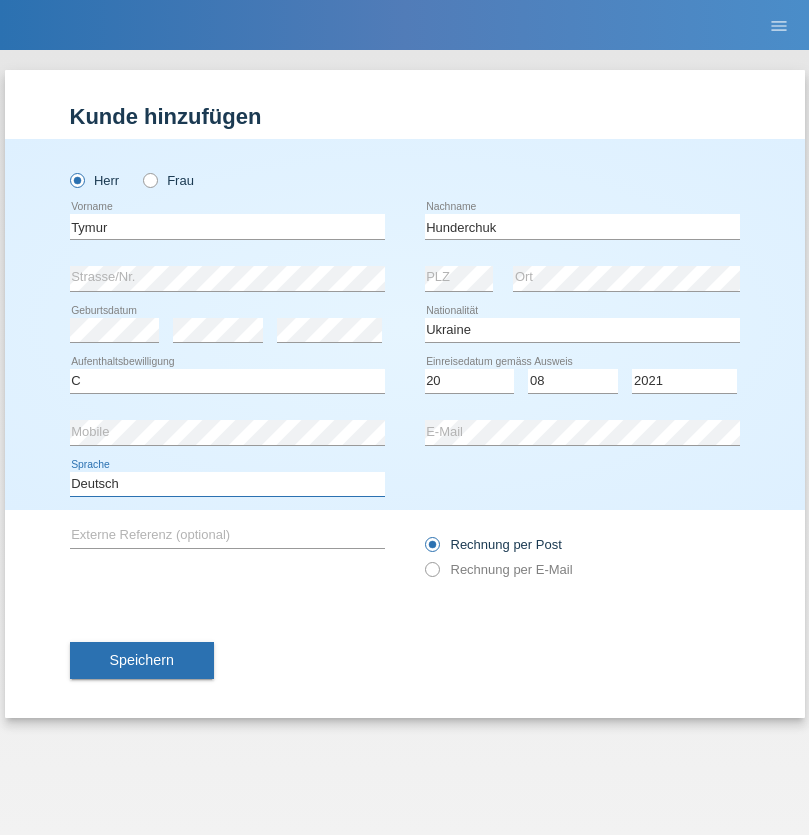 select on "en" 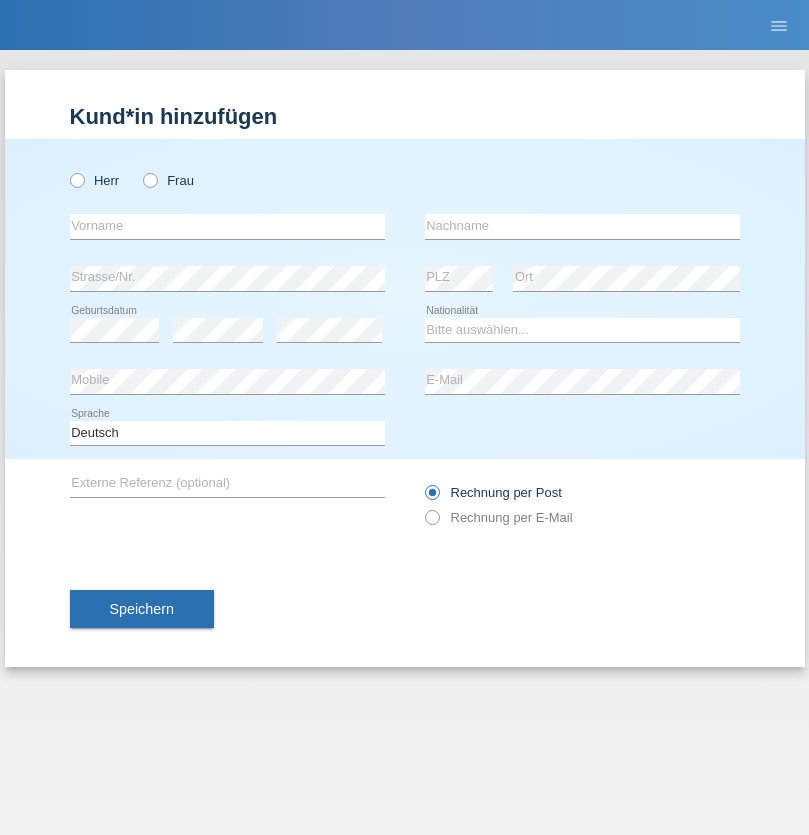 scroll, scrollTop: 0, scrollLeft: 0, axis: both 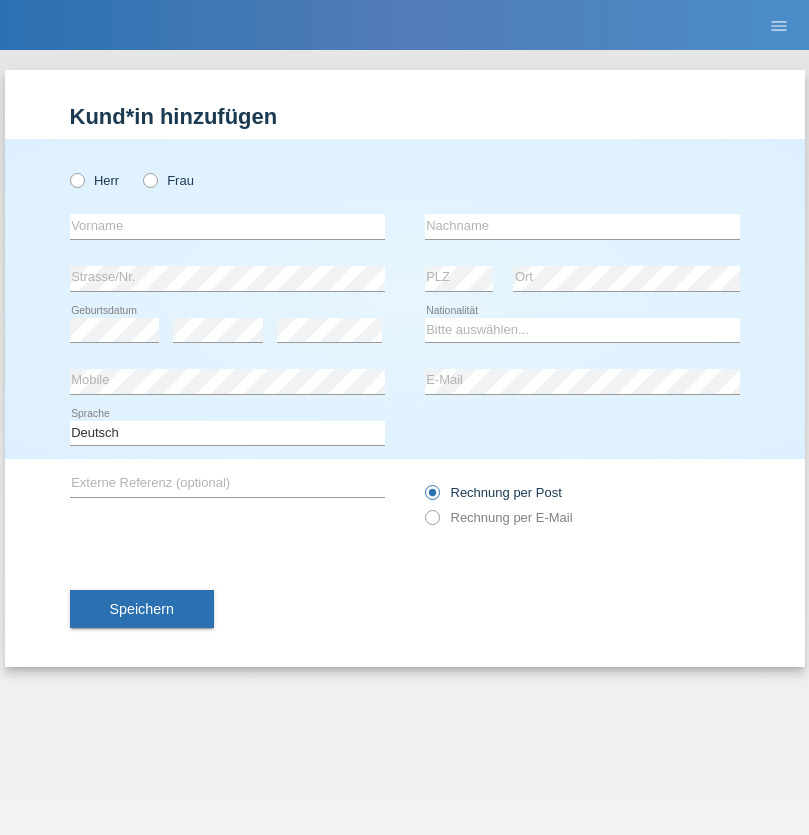 radio on "true" 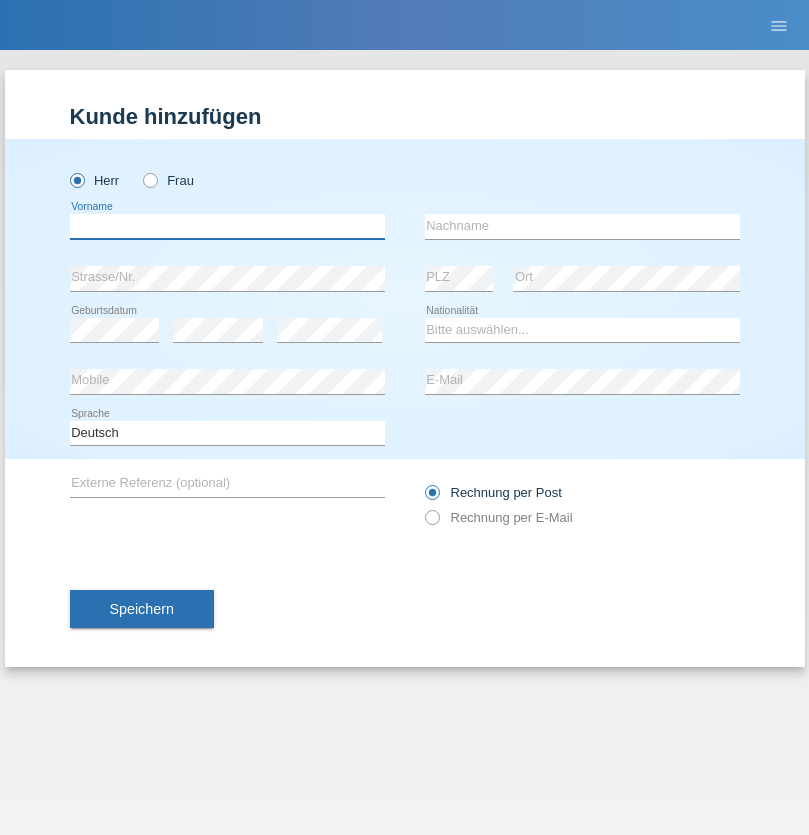 click at bounding box center [227, 226] 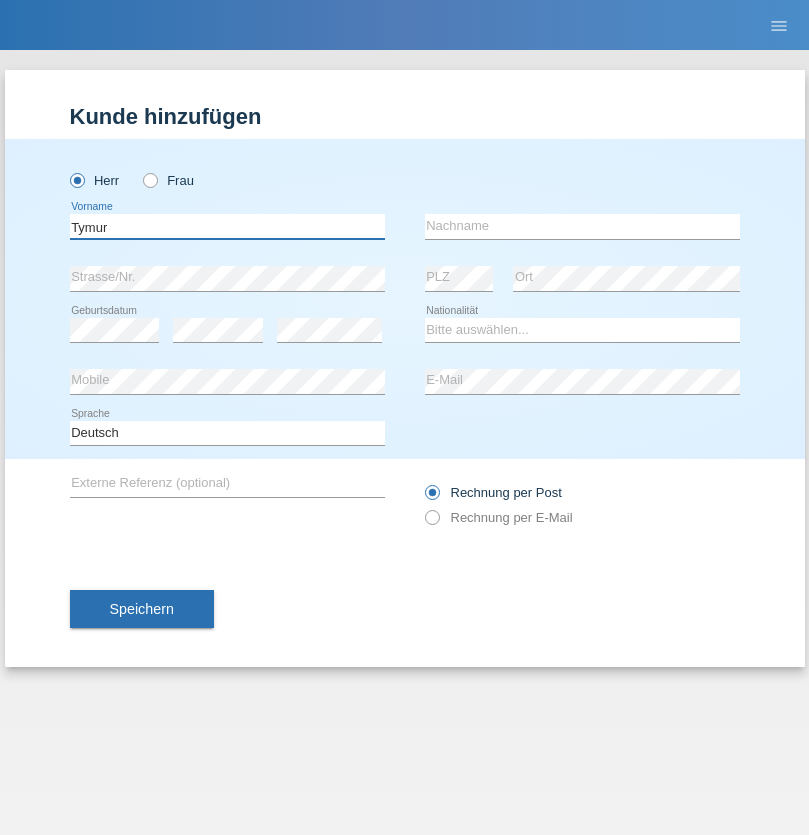 type on "Tymur" 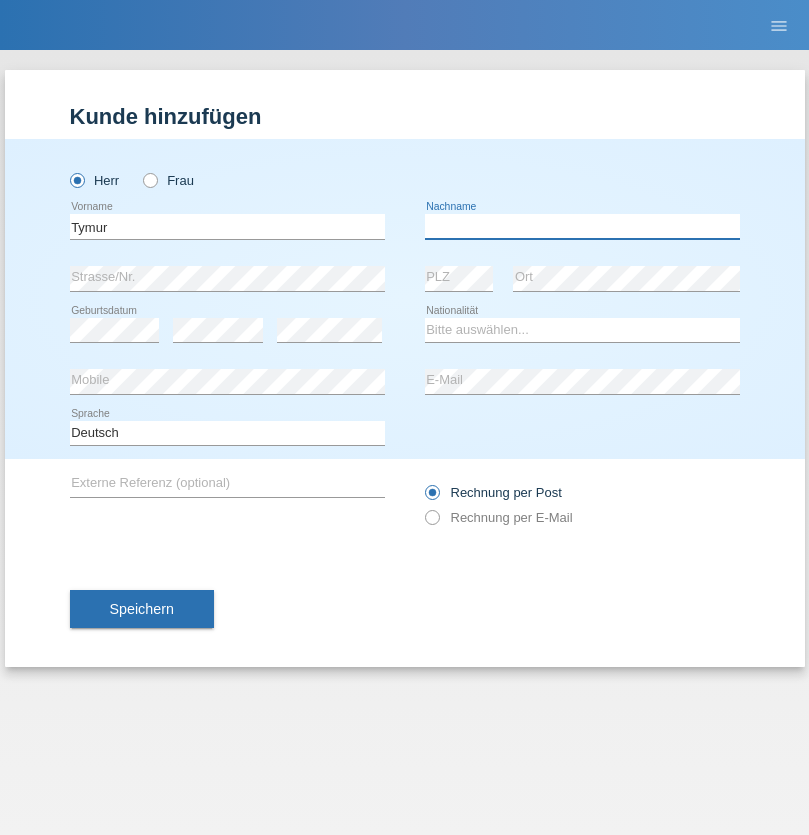 click at bounding box center (582, 226) 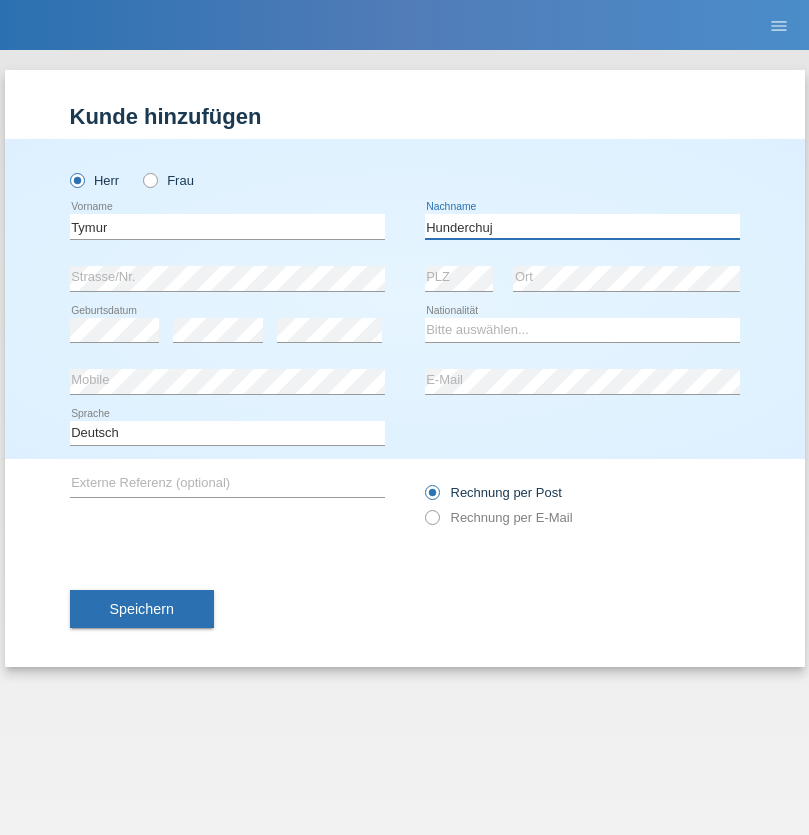 type on "Hunderchuj" 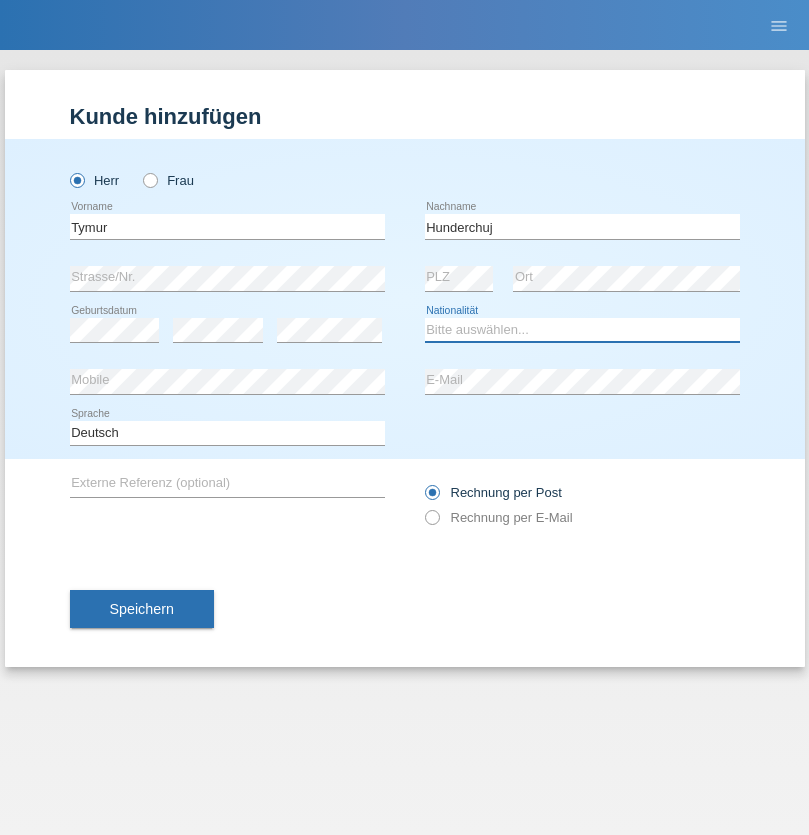 select on "UA" 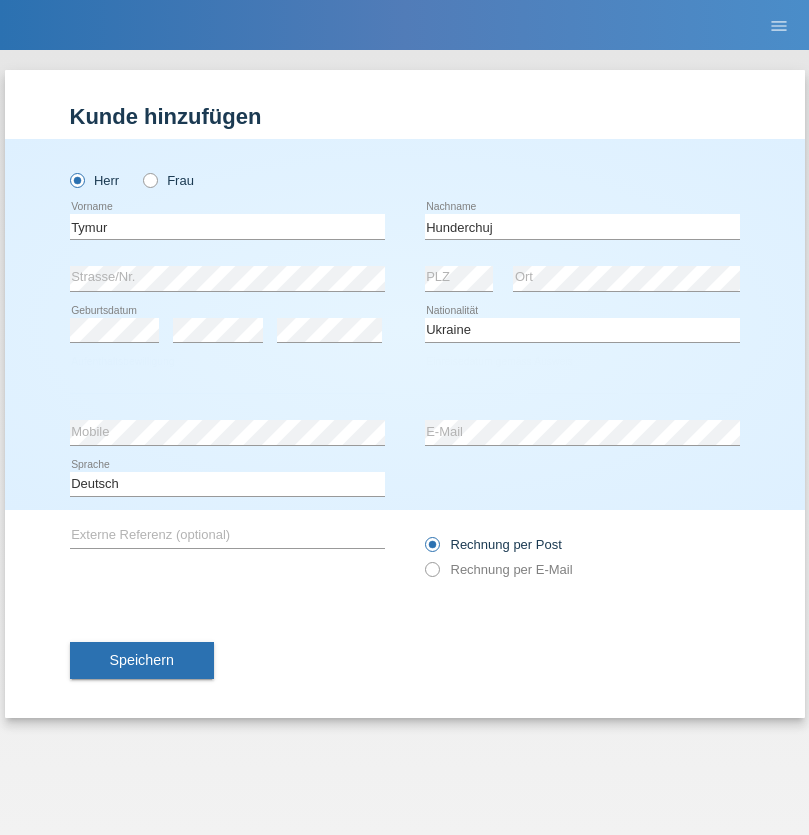 select on "C" 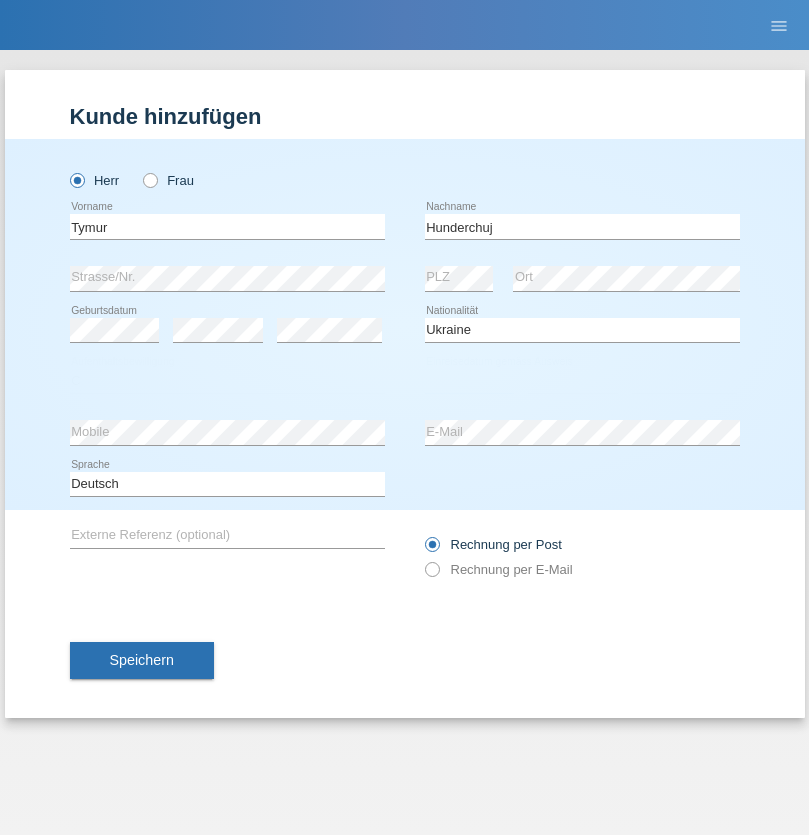 select on "20" 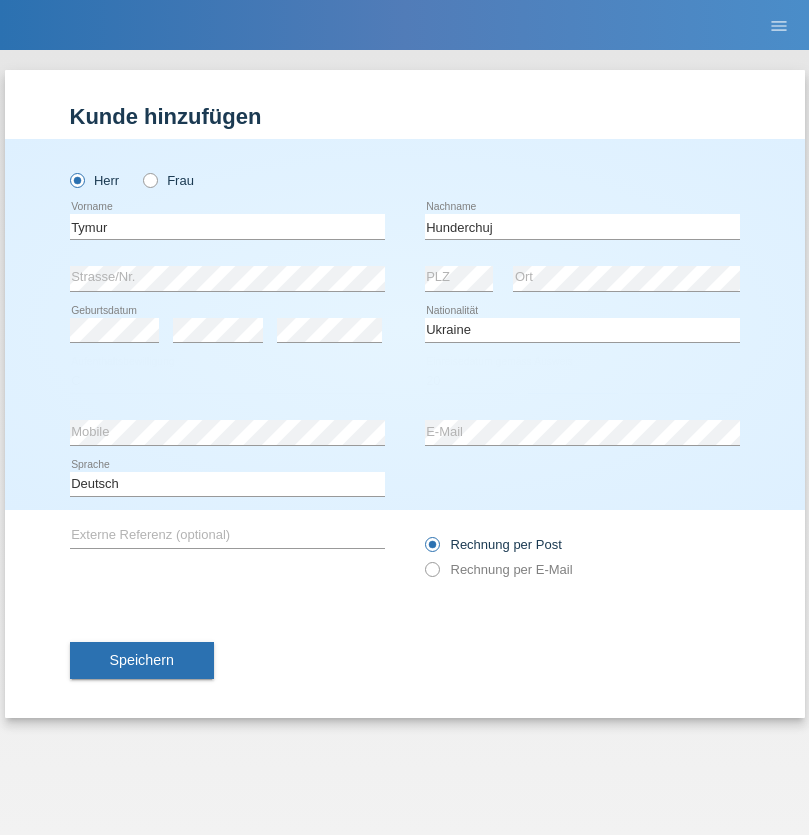 select on "08" 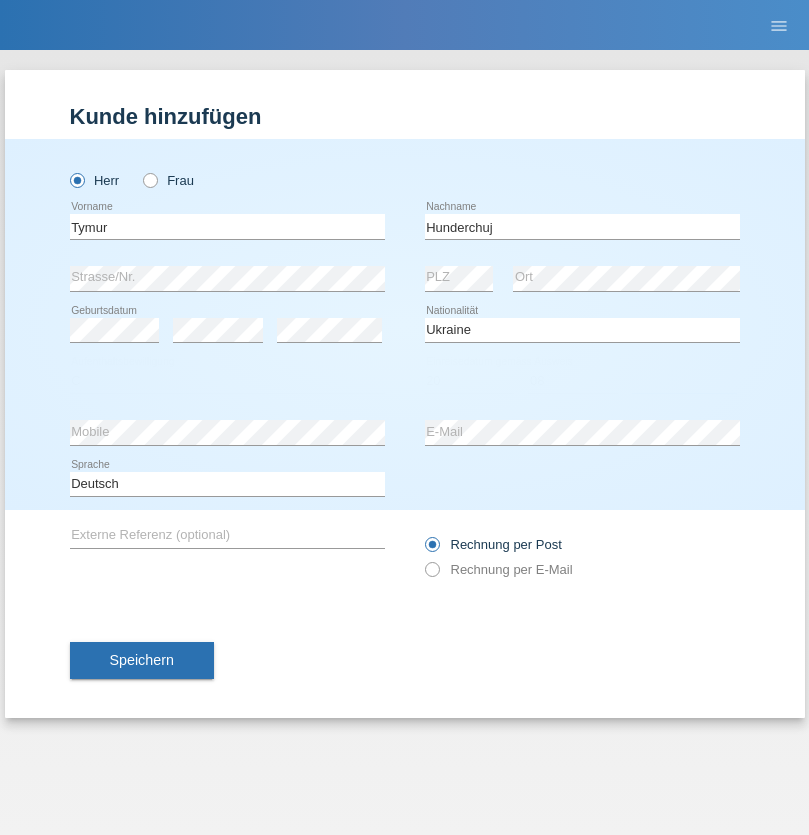 select on "2021" 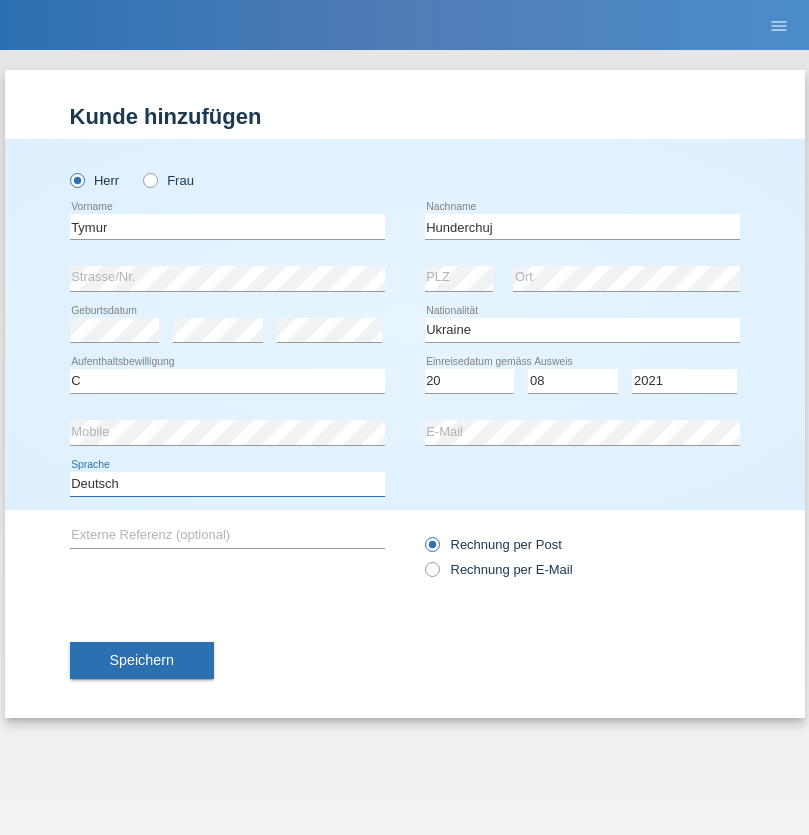 select on "en" 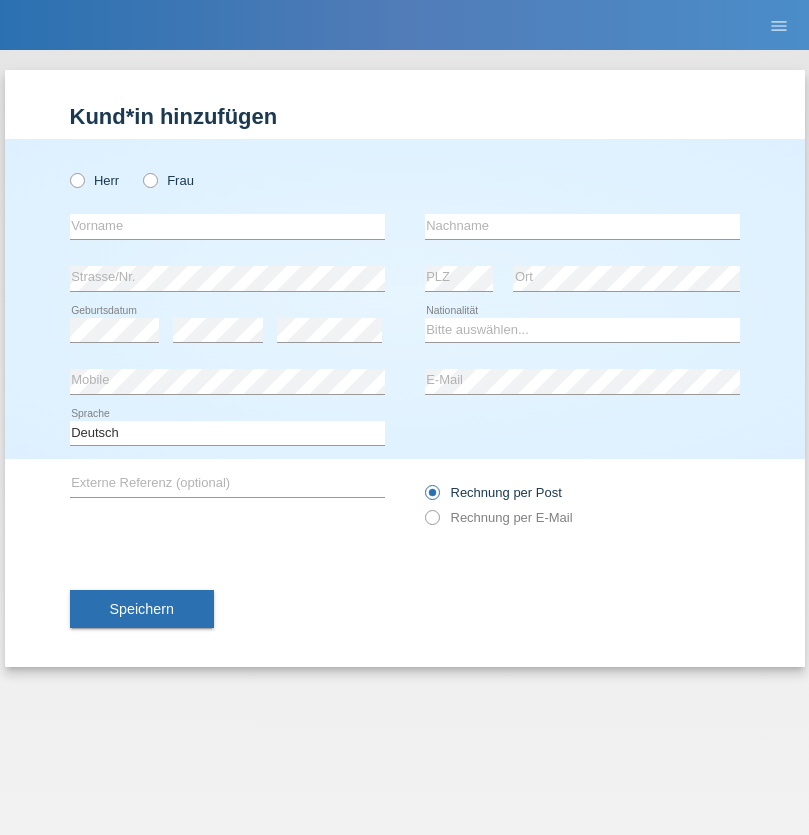 scroll, scrollTop: 0, scrollLeft: 0, axis: both 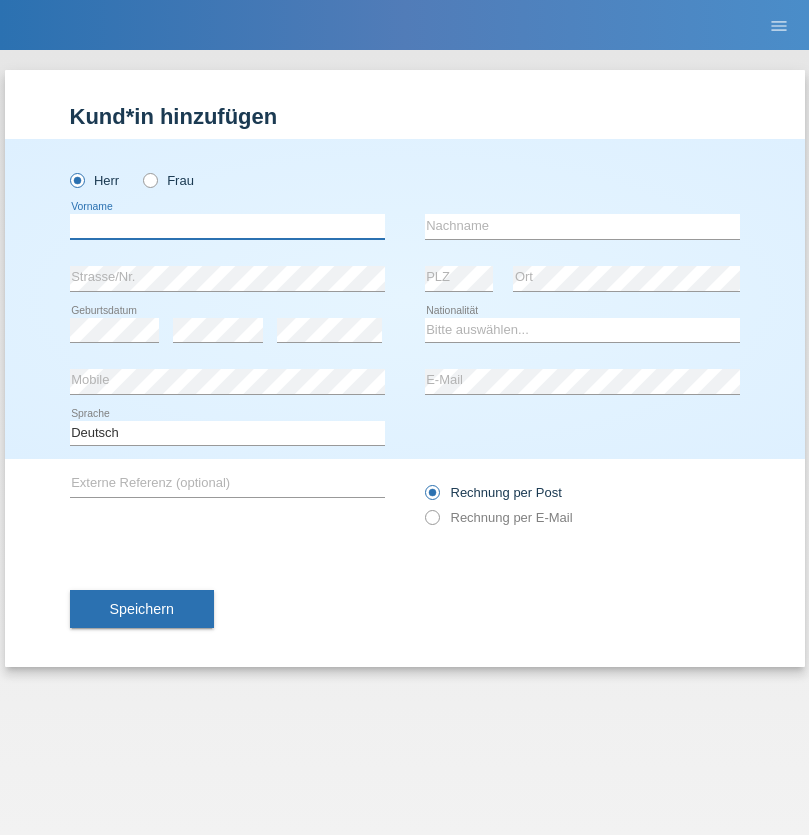 click at bounding box center (227, 226) 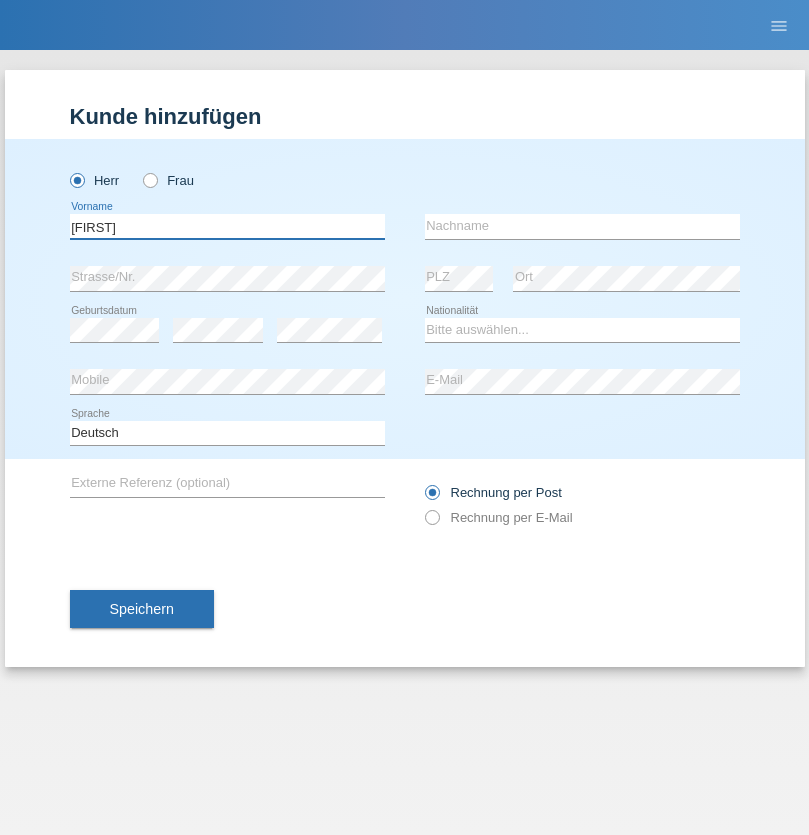 type on "Dominik" 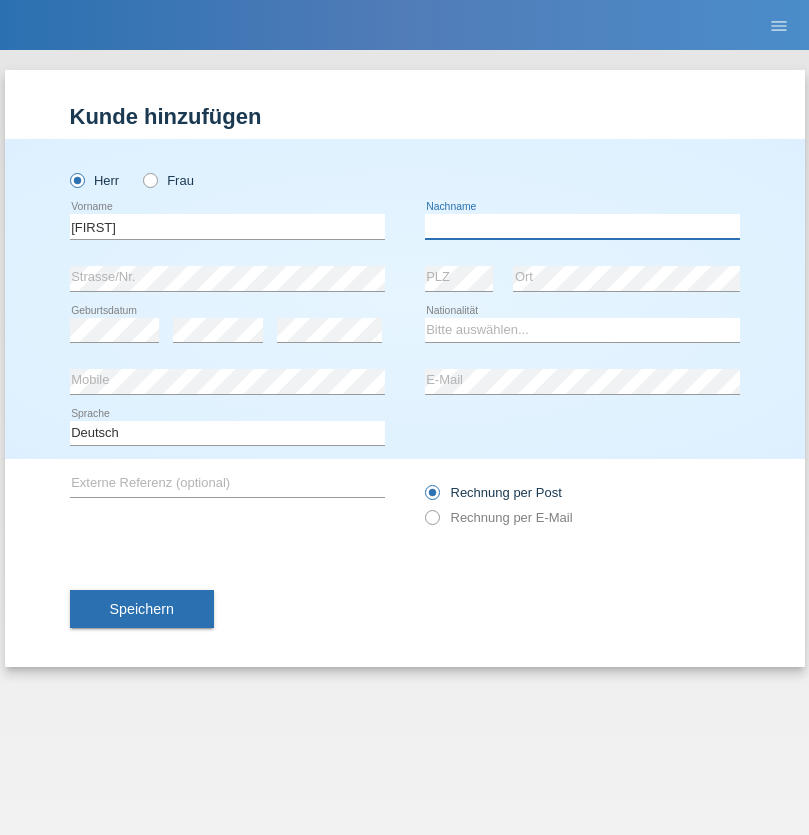 click at bounding box center [582, 226] 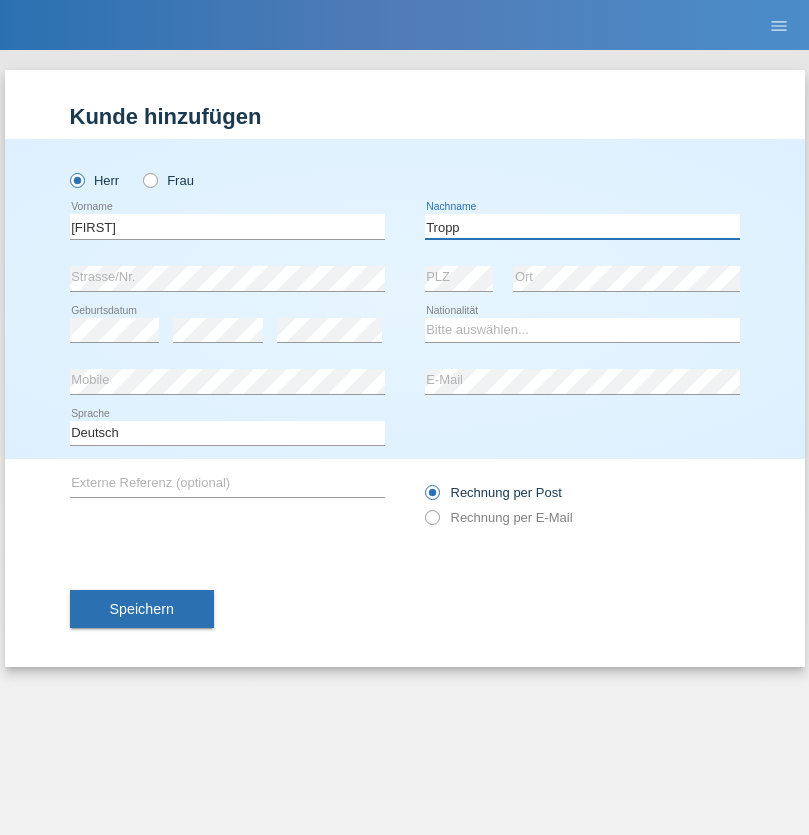 type on "Tropp" 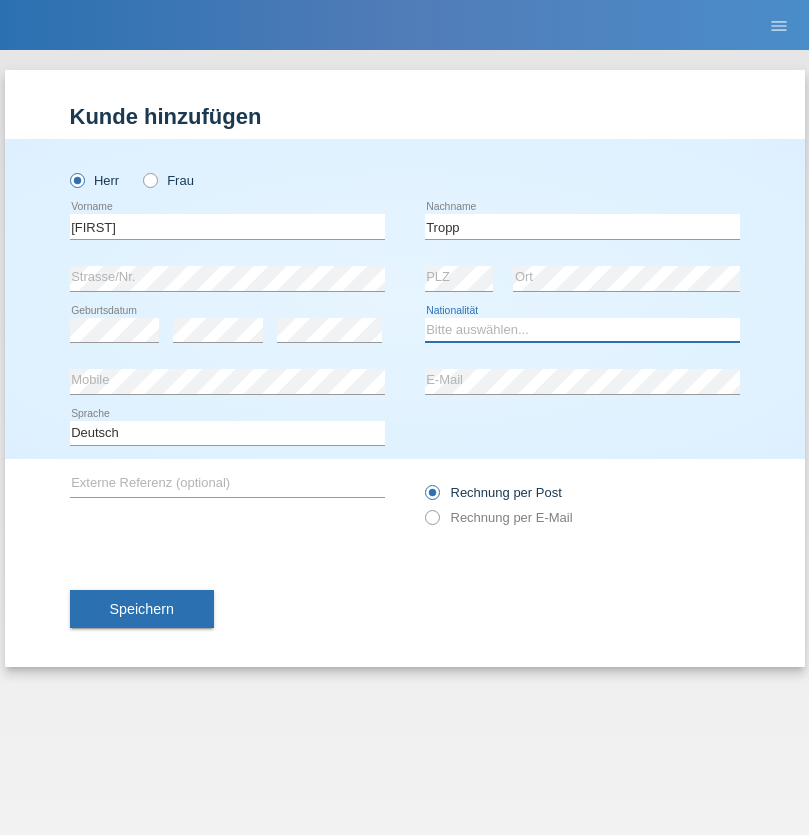 select on "SK" 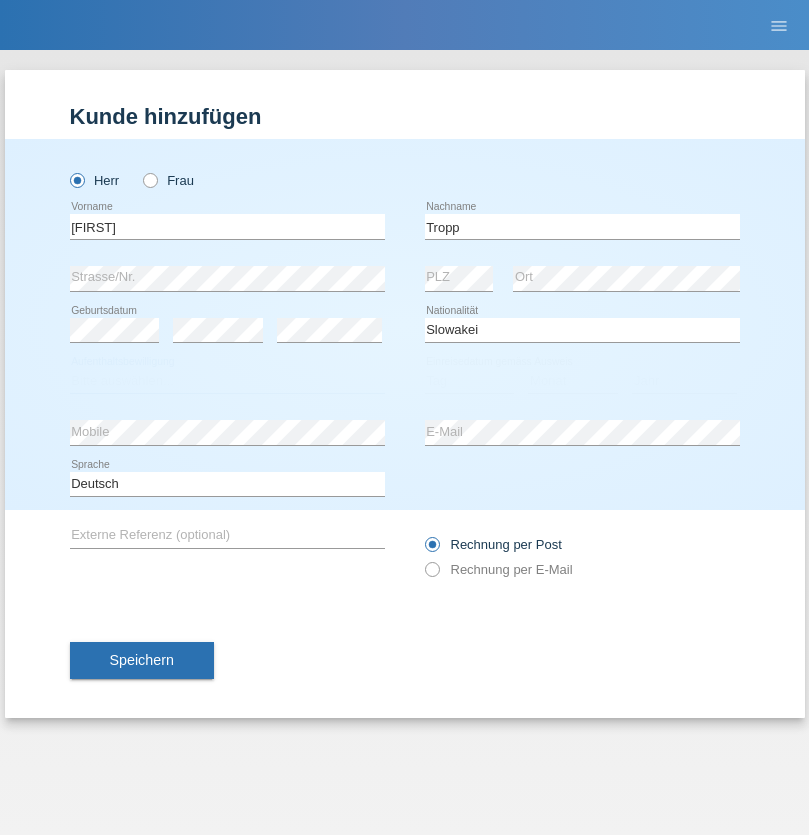 select on "C" 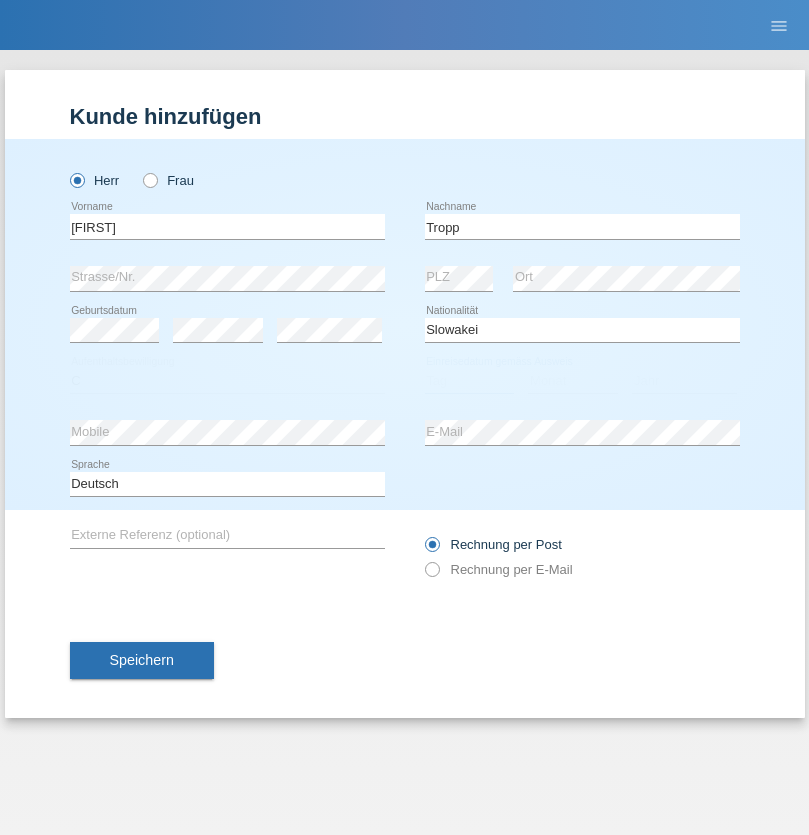select on "07" 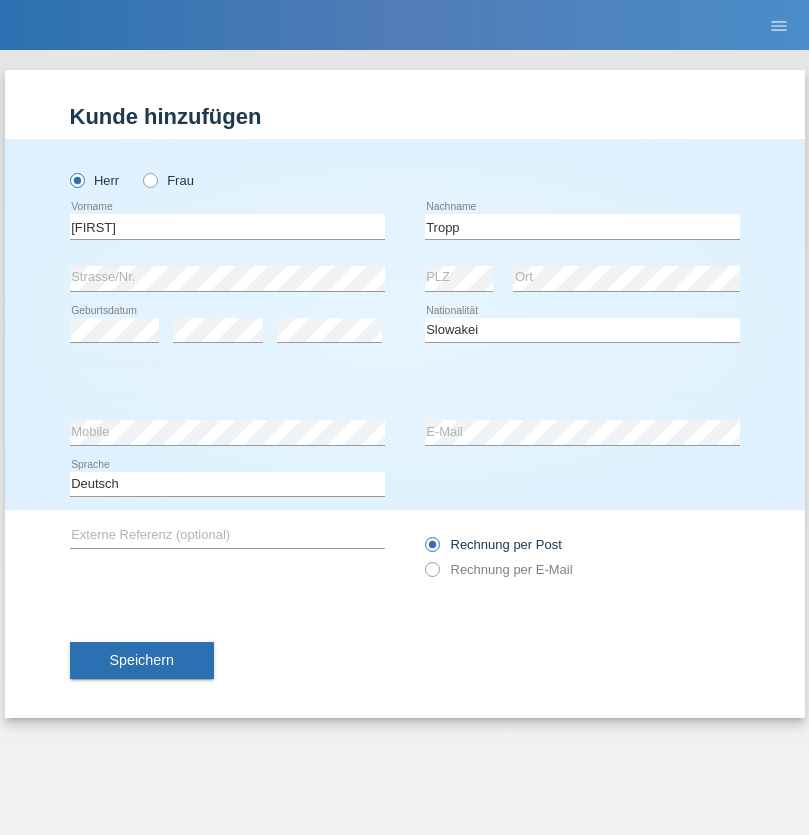 select on "08" 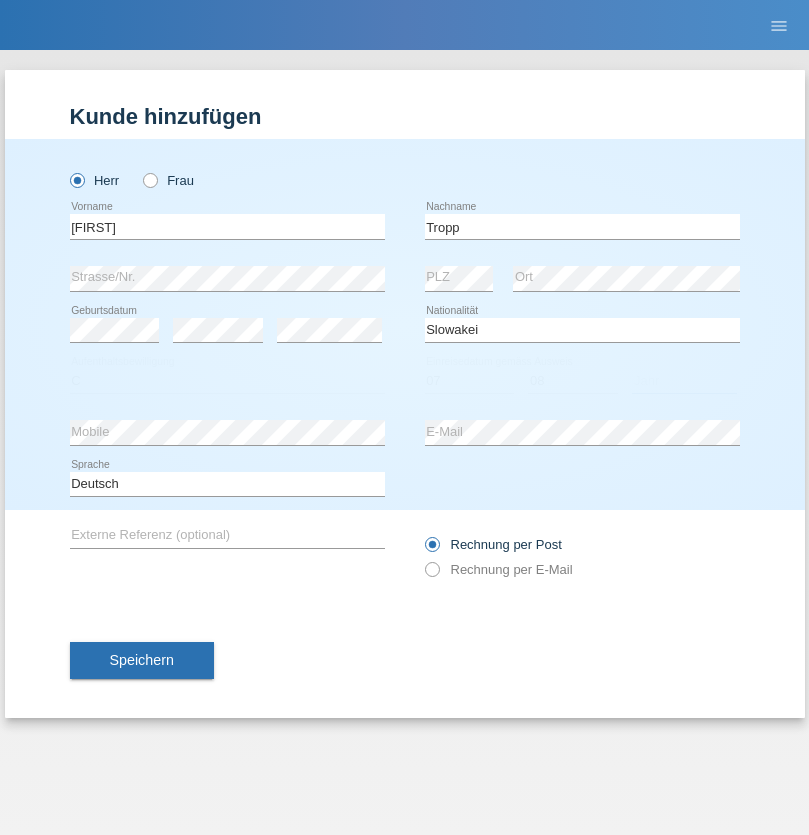 select on "2021" 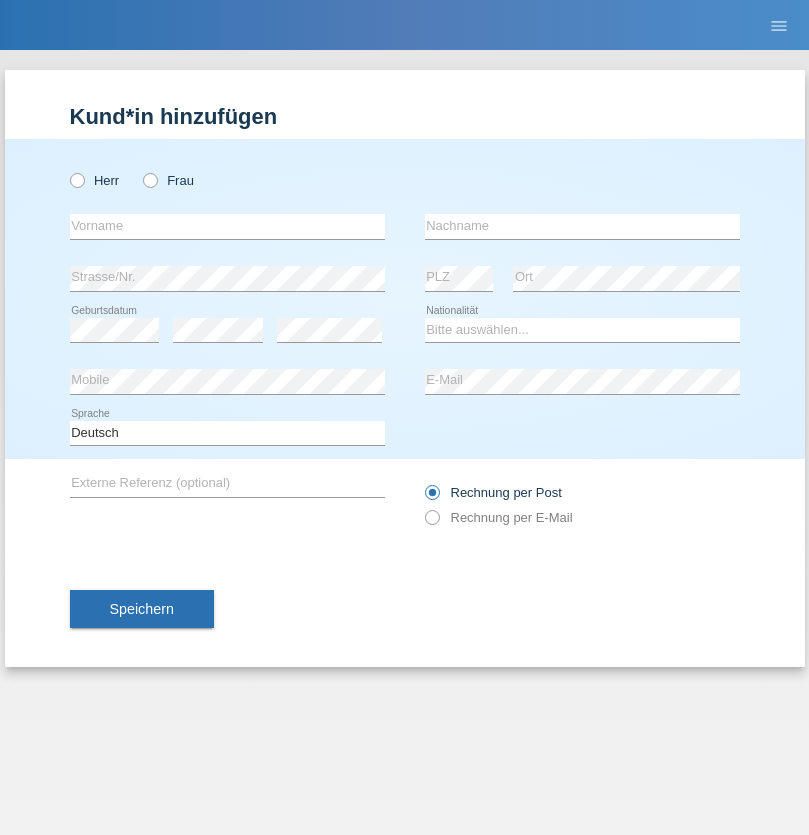 scroll, scrollTop: 0, scrollLeft: 0, axis: both 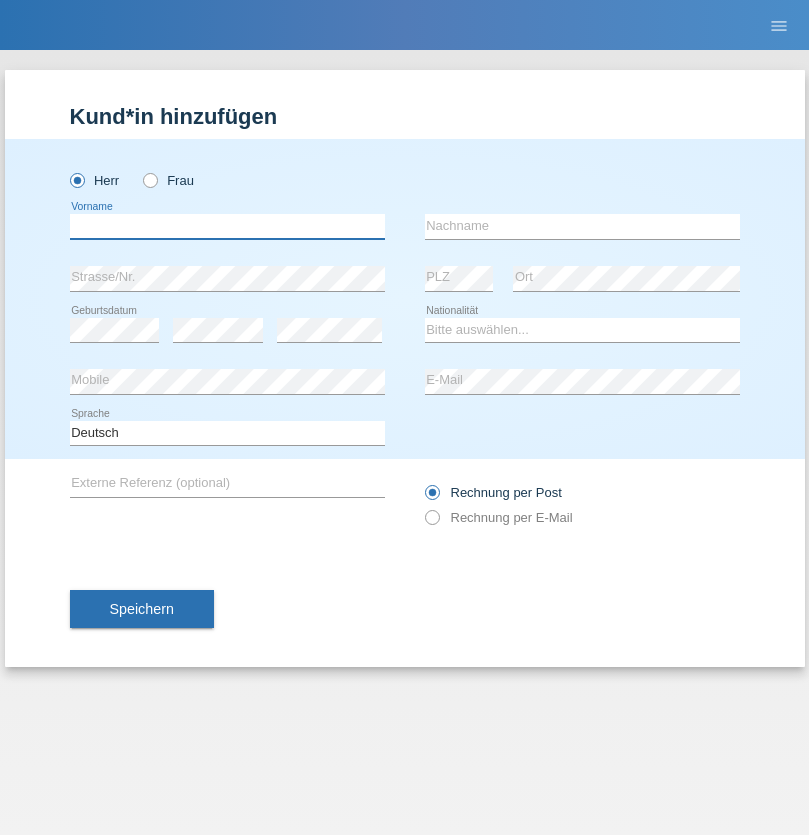 click at bounding box center [227, 226] 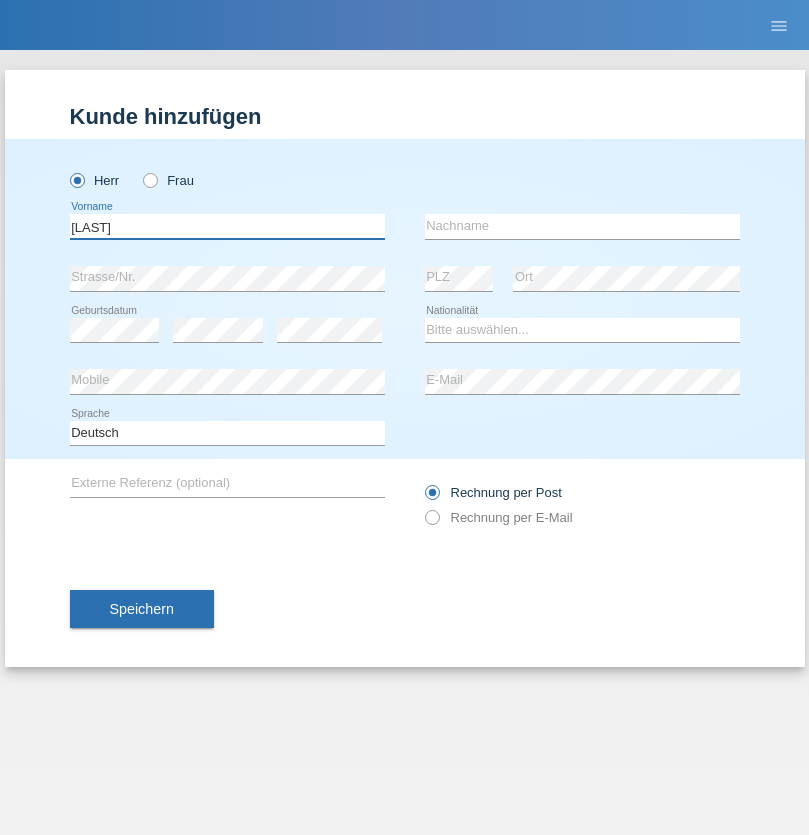 type on "[LAST]" 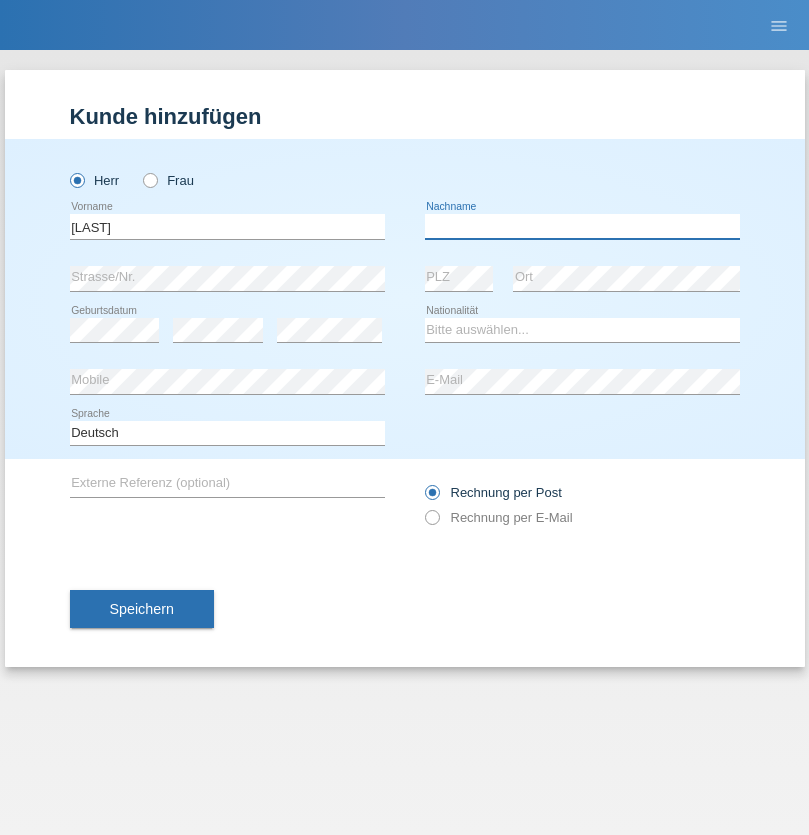 click at bounding box center [582, 226] 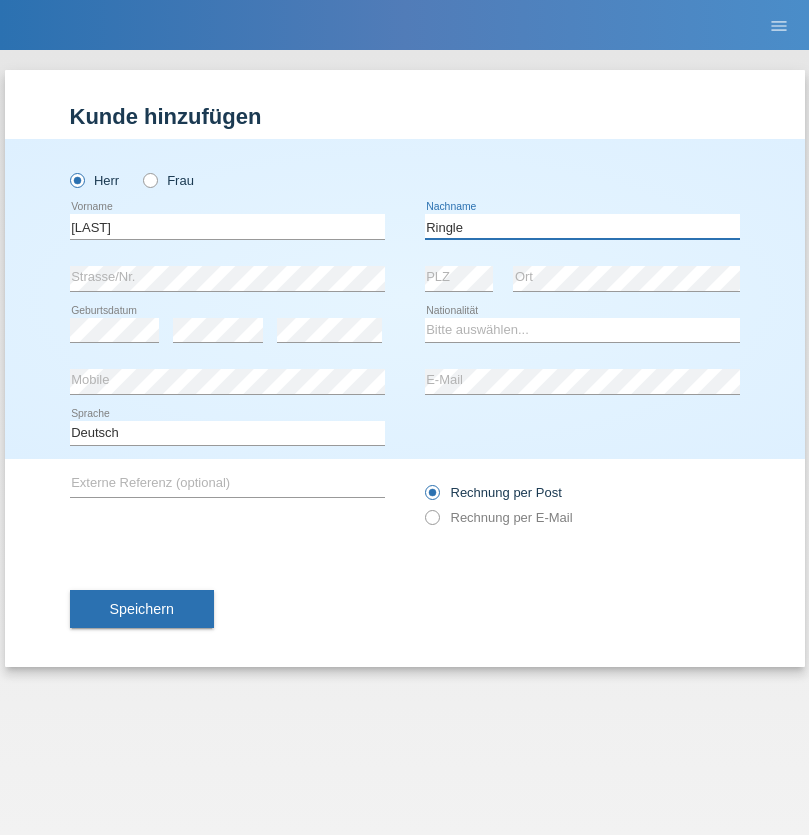 type on "Ringle" 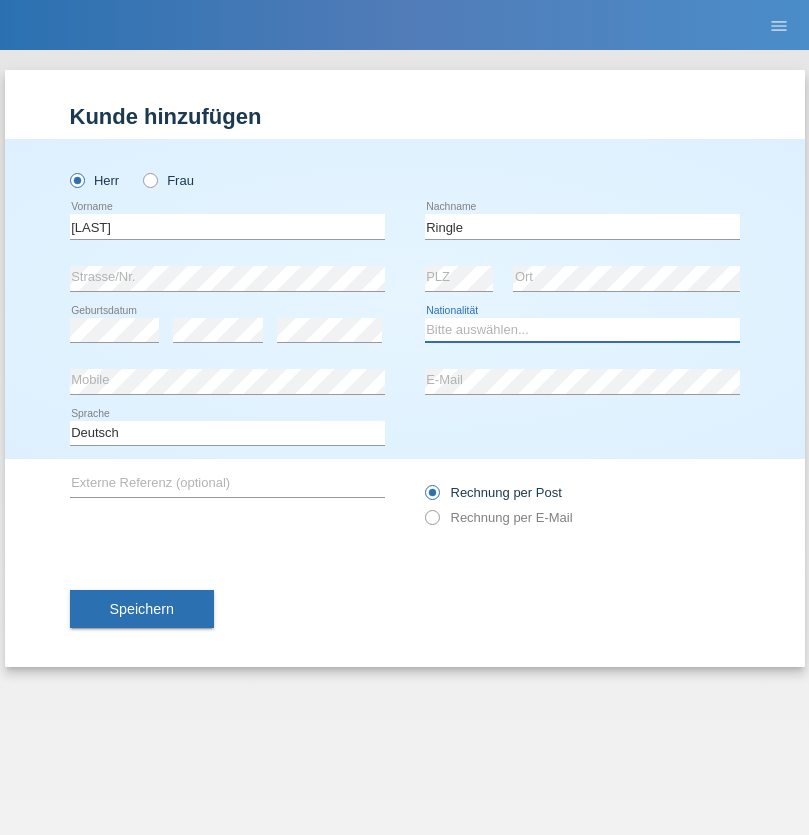 select on "DE" 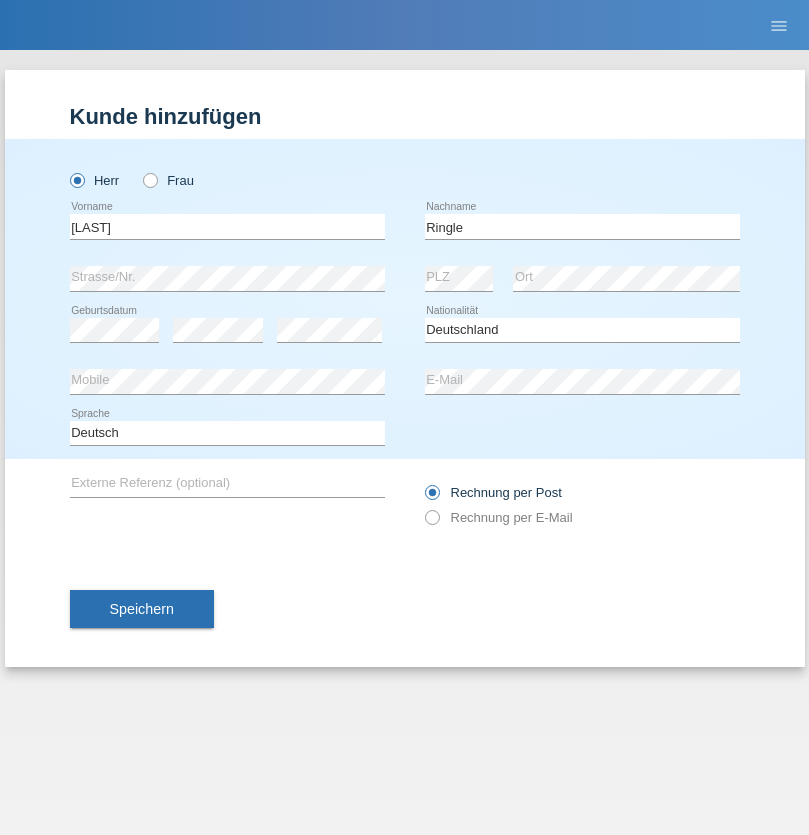 select on "C" 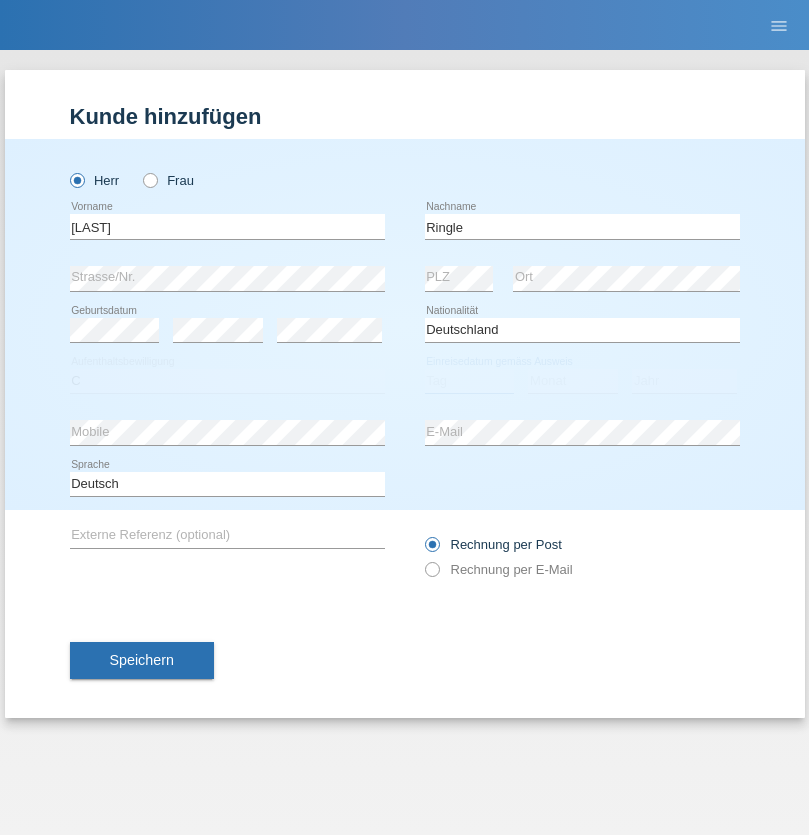 select on "06" 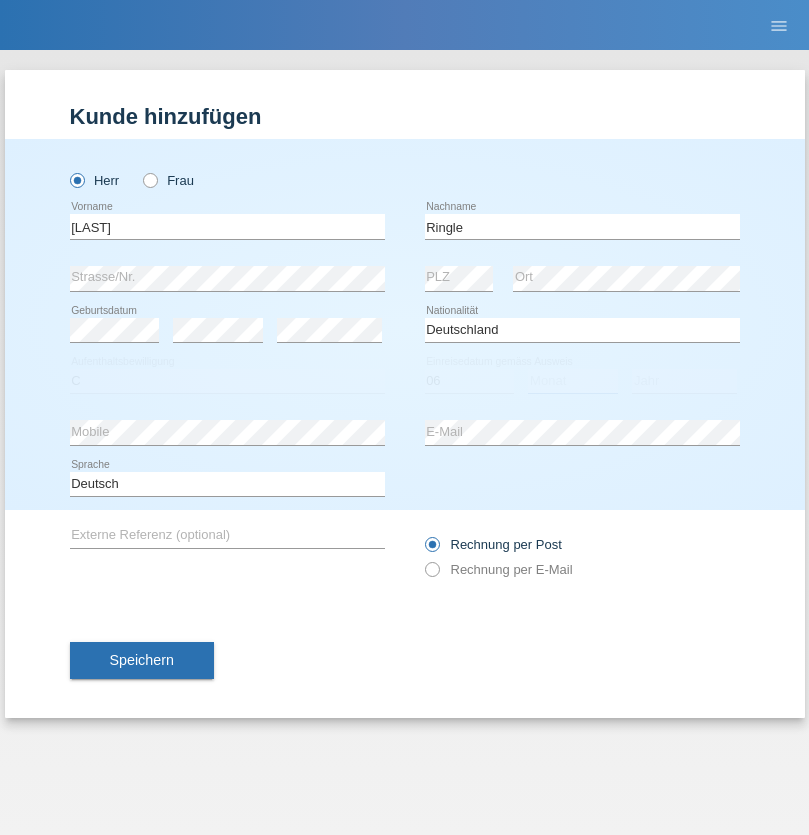 select on "01" 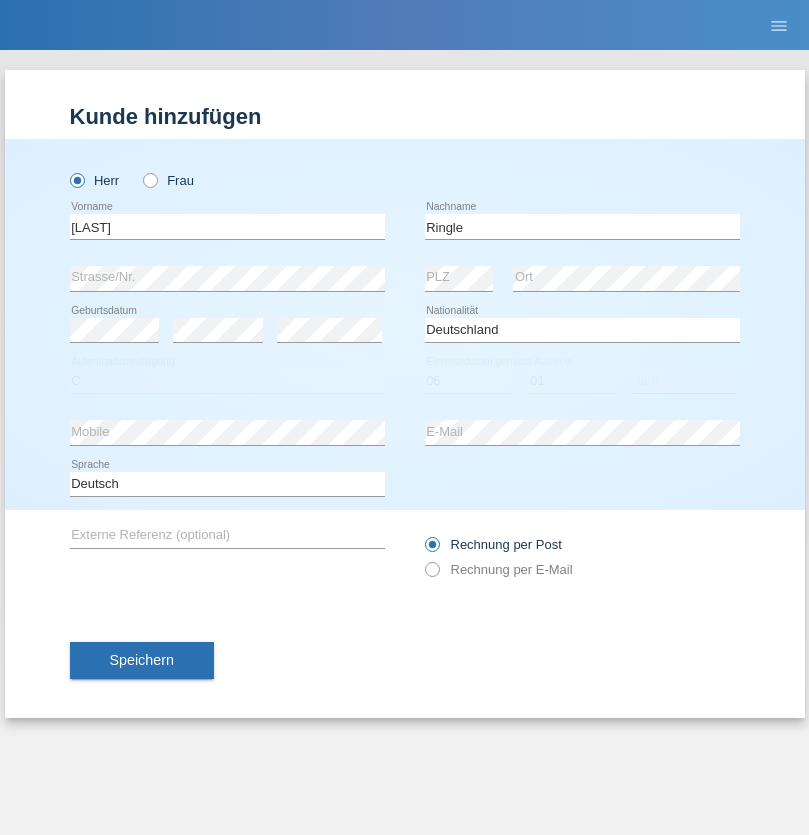 select on "2021" 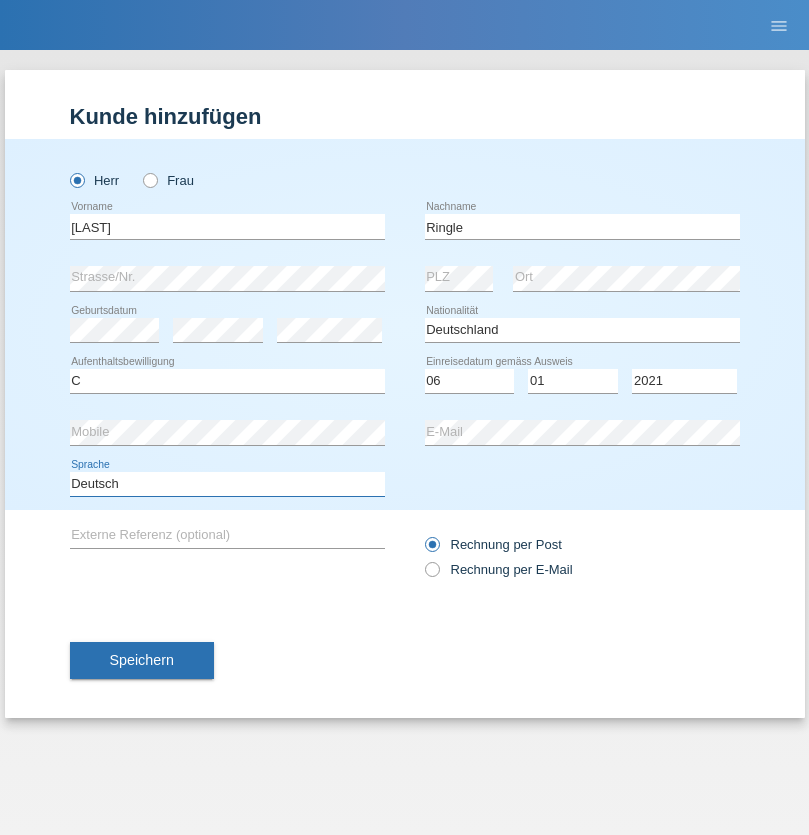 select on "en" 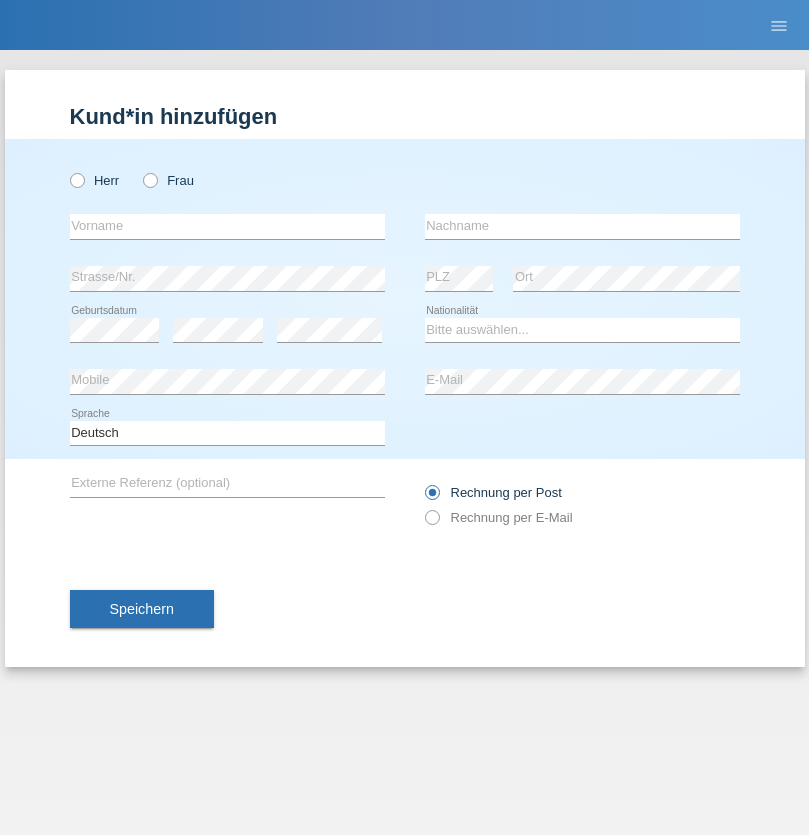 scroll, scrollTop: 0, scrollLeft: 0, axis: both 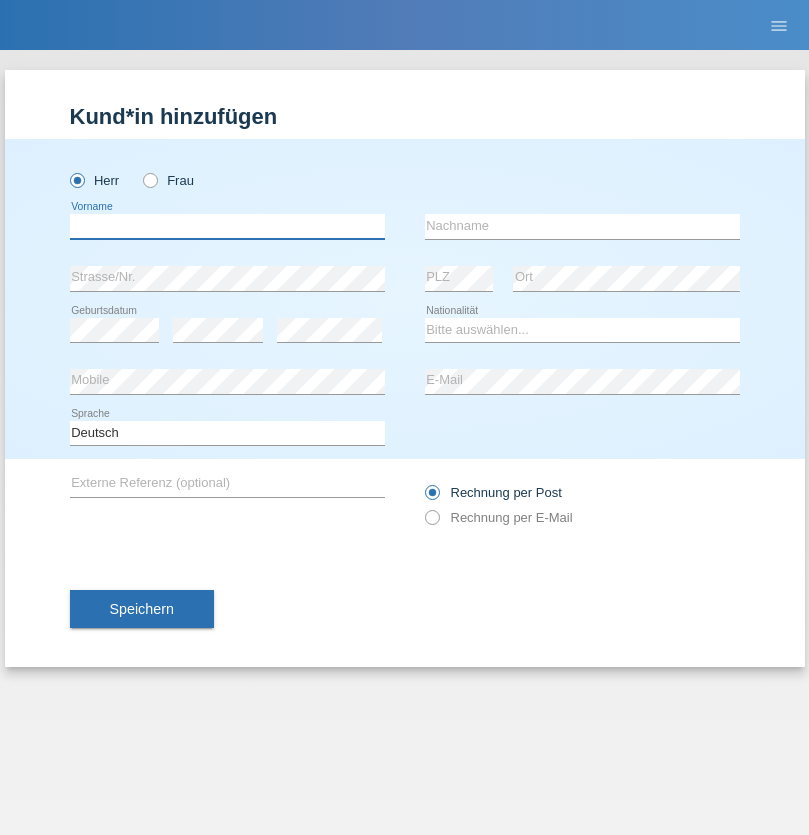 click at bounding box center (227, 226) 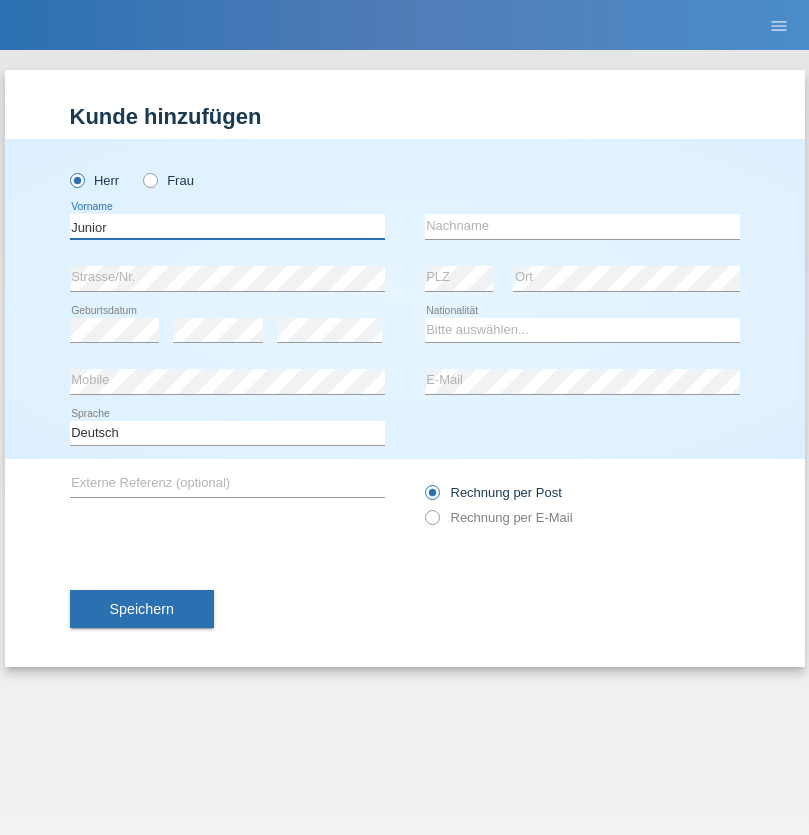 type on "Junior" 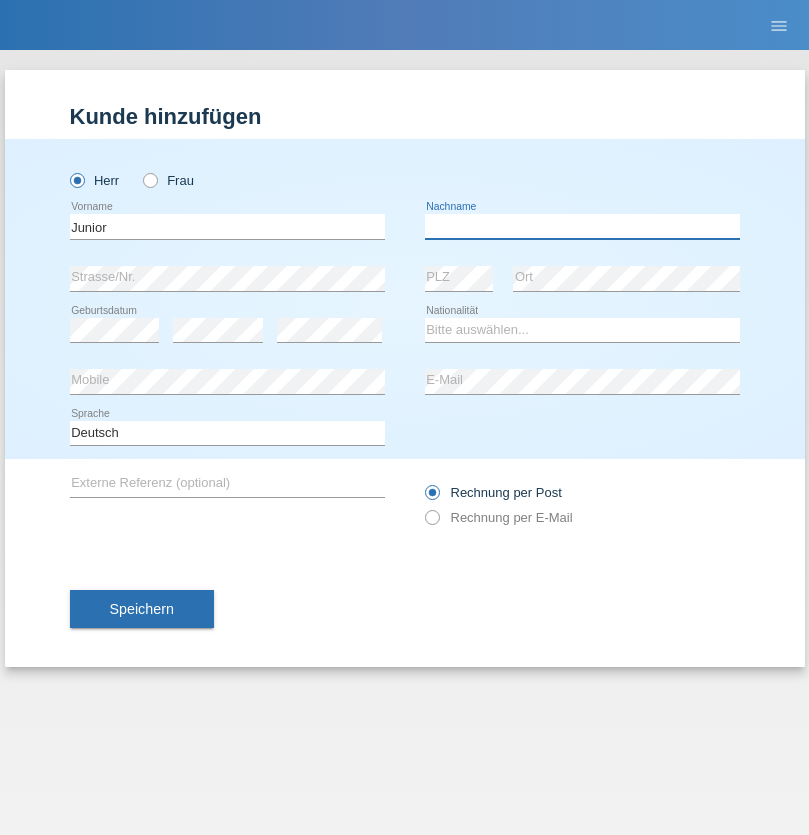 click at bounding box center [582, 226] 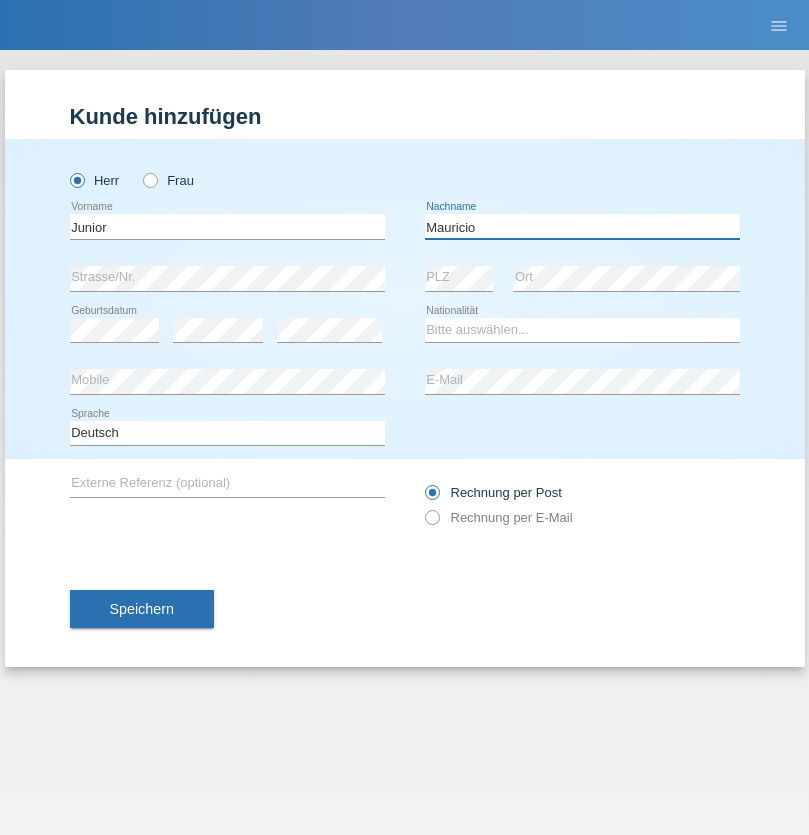 type on "Mauricio" 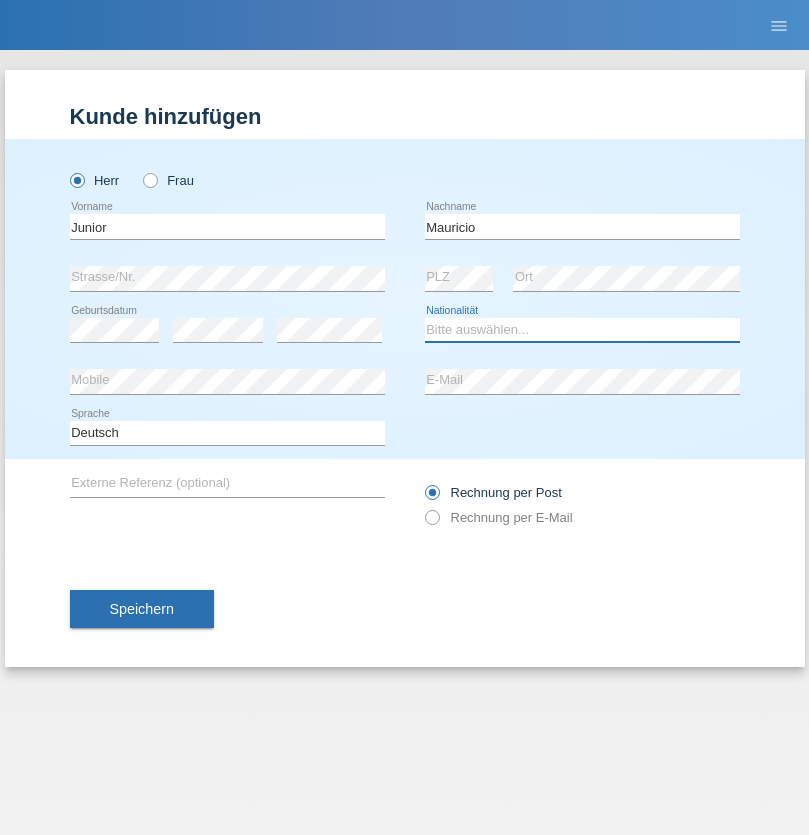select on "CH" 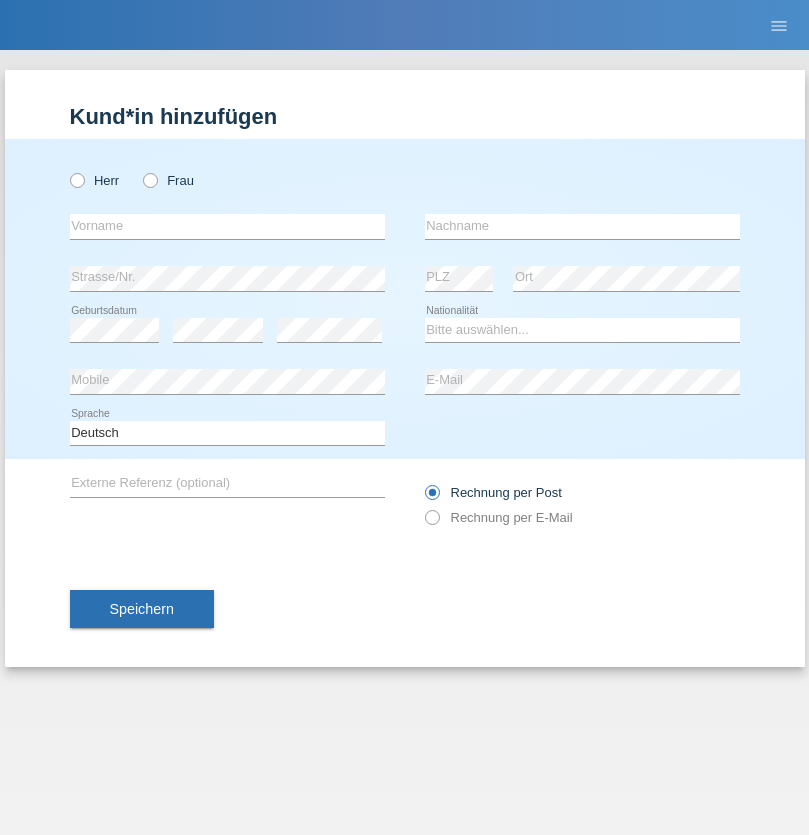 scroll, scrollTop: 0, scrollLeft: 0, axis: both 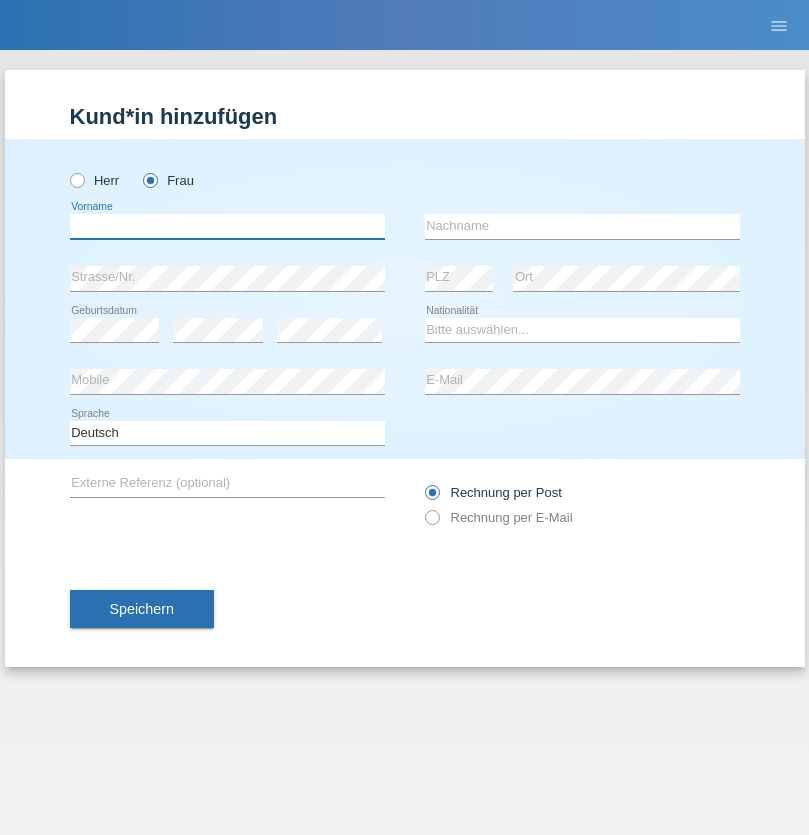 click at bounding box center (227, 226) 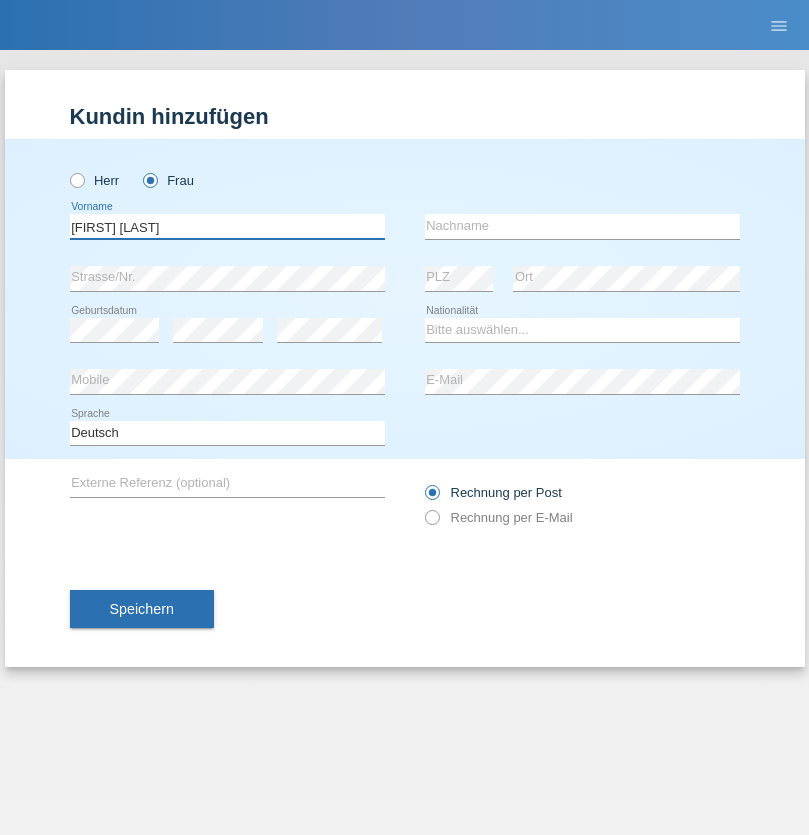 type on "Maria Fernanda" 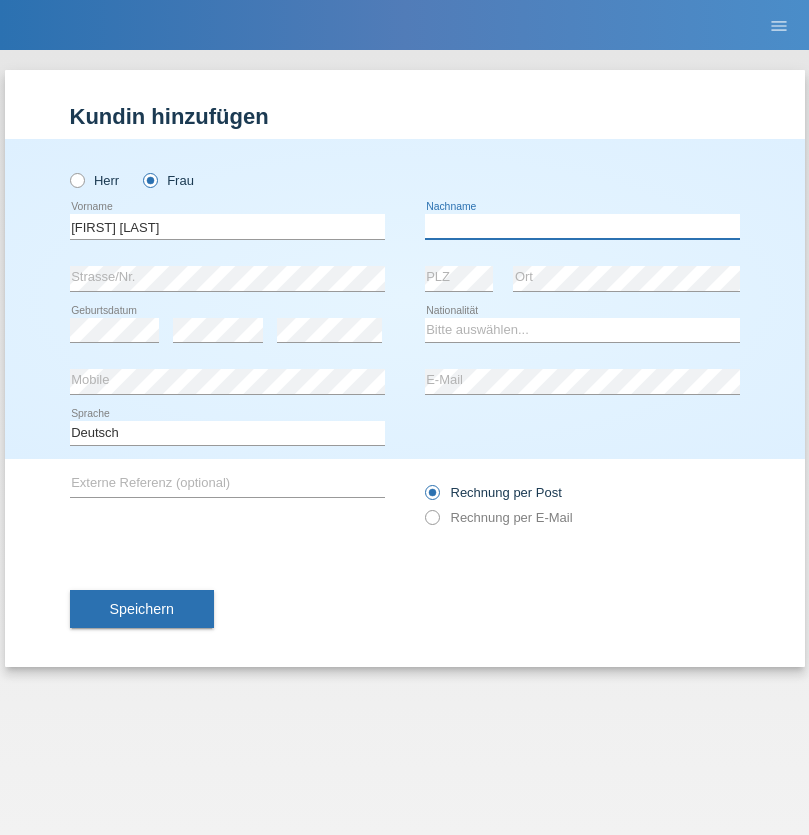 click at bounding box center (582, 226) 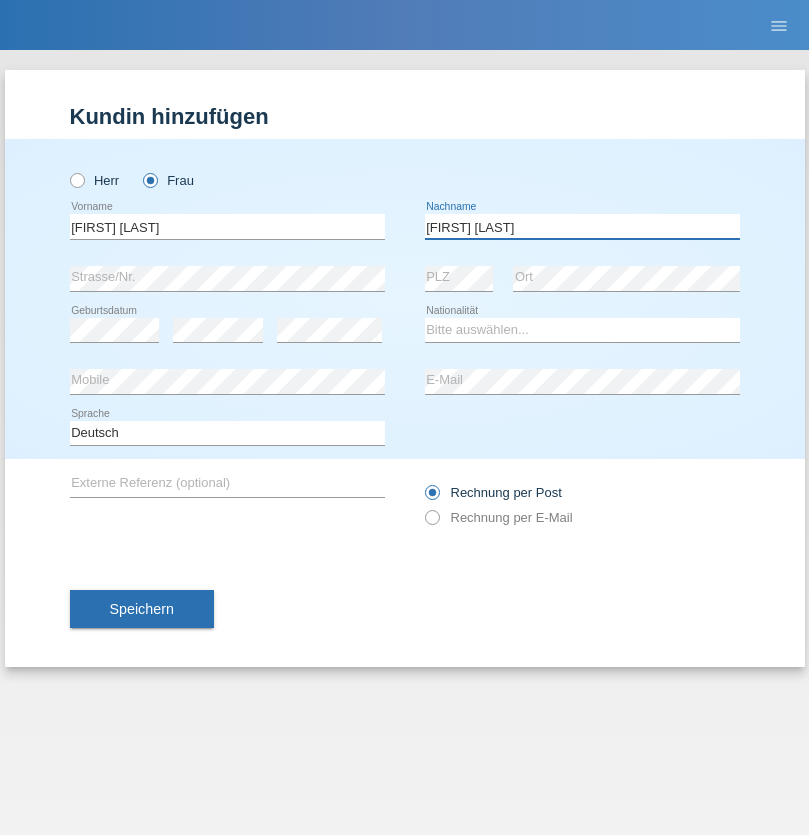 type on "Knusel Campillo" 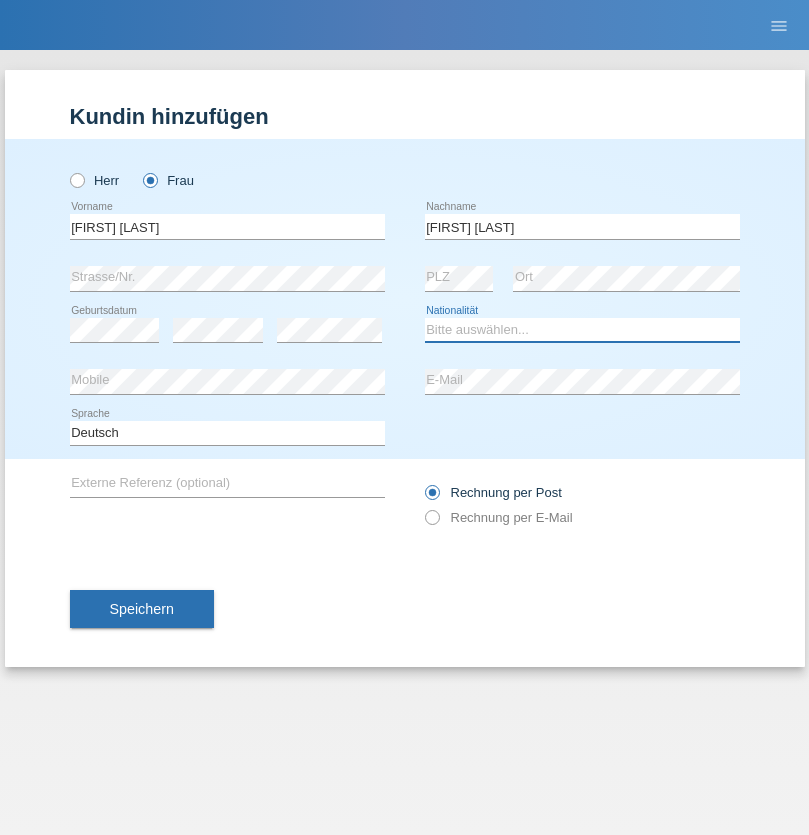 select on "CH" 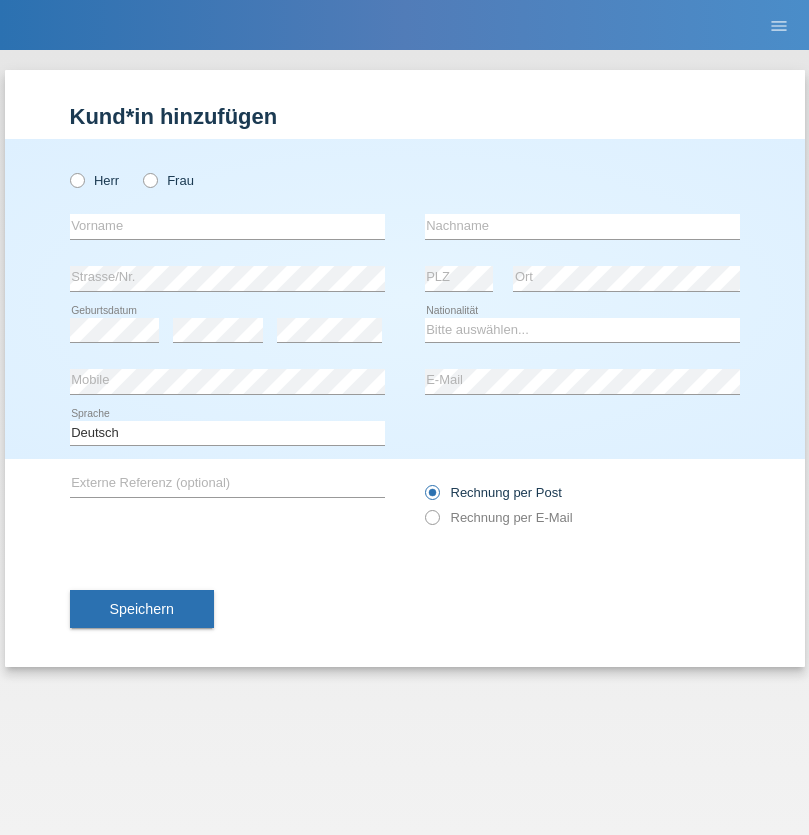 scroll, scrollTop: 0, scrollLeft: 0, axis: both 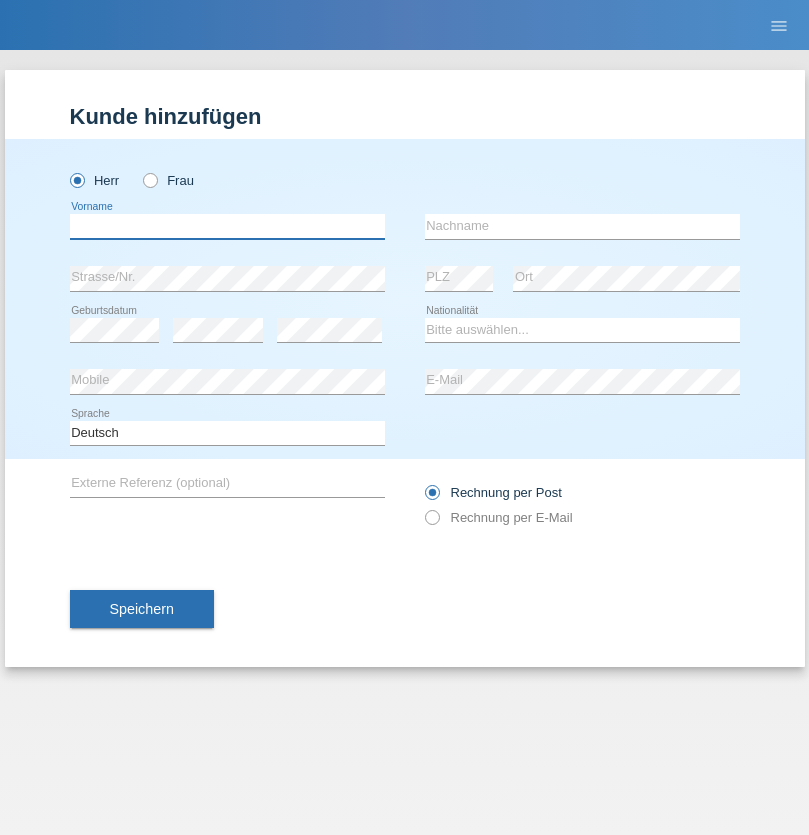 click at bounding box center [227, 226] 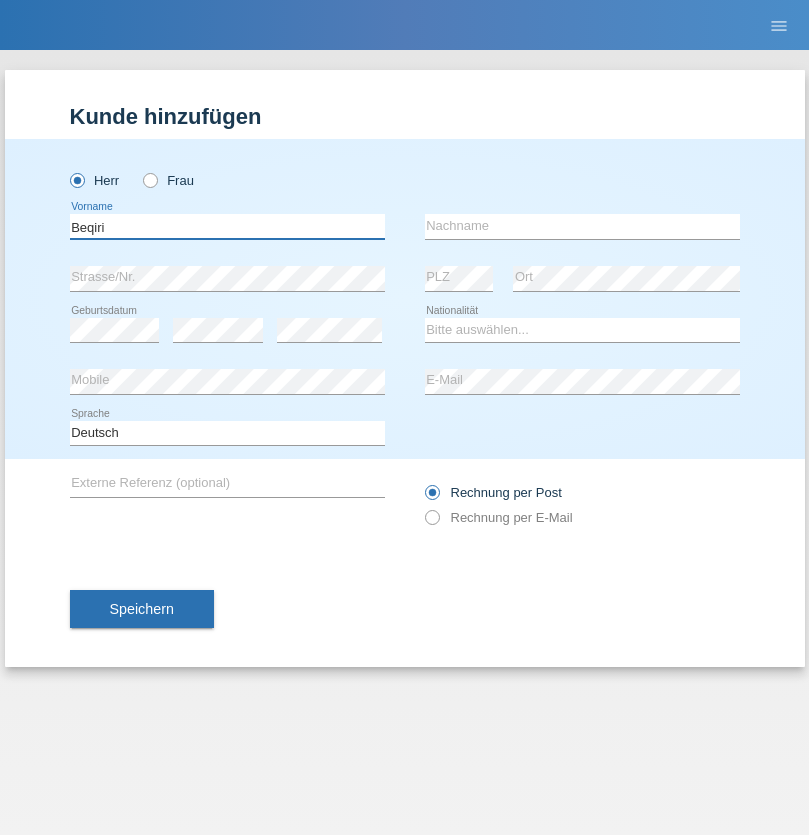 type on "Beqiri" 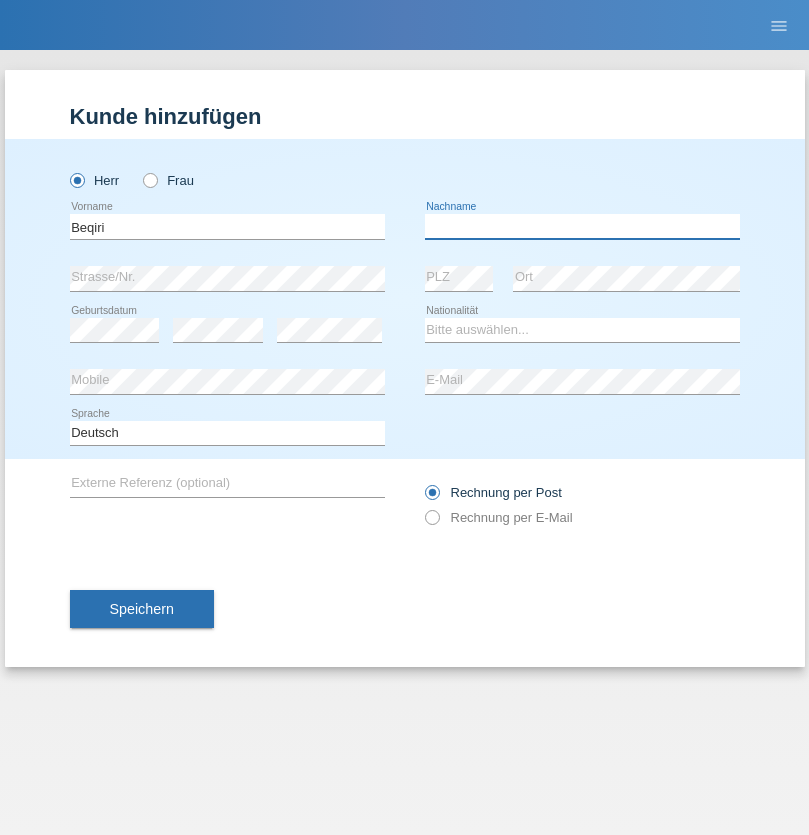 click at bounding box center (582, 226) 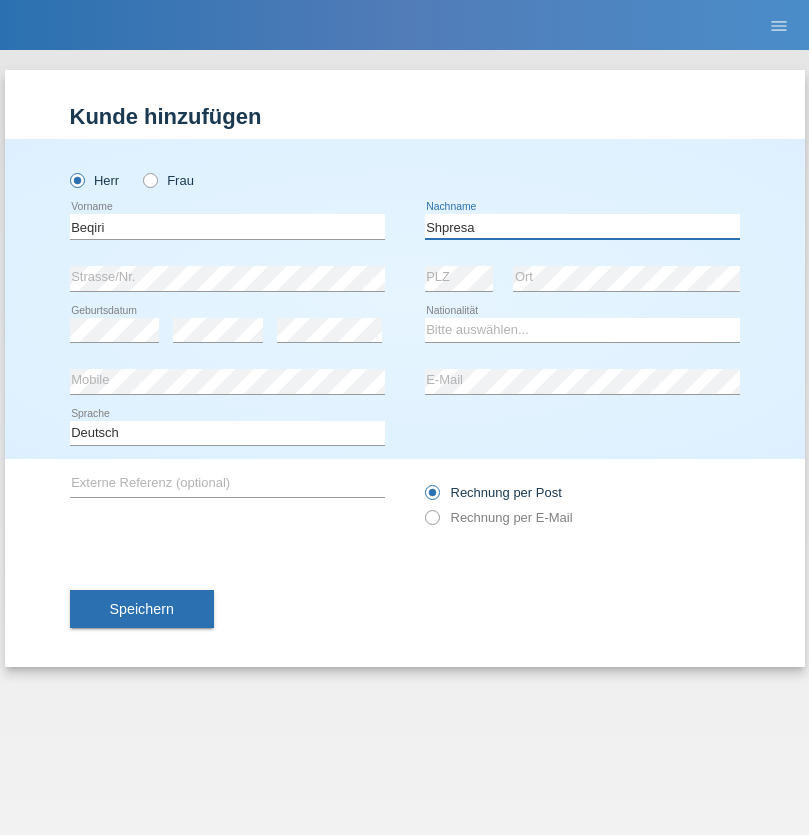 type on "Shpresa" 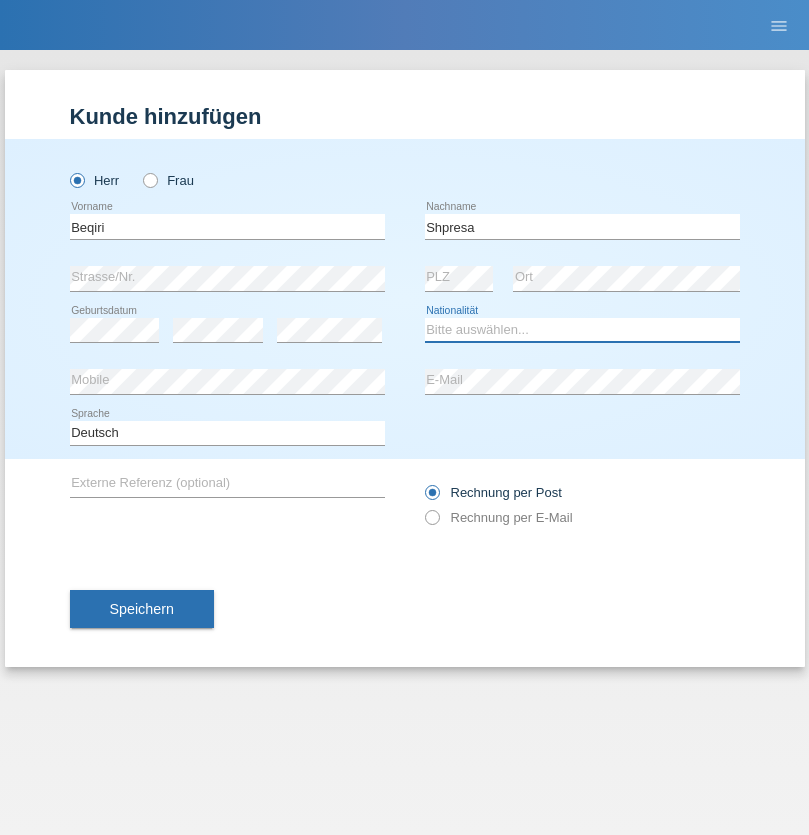 select on "XK" 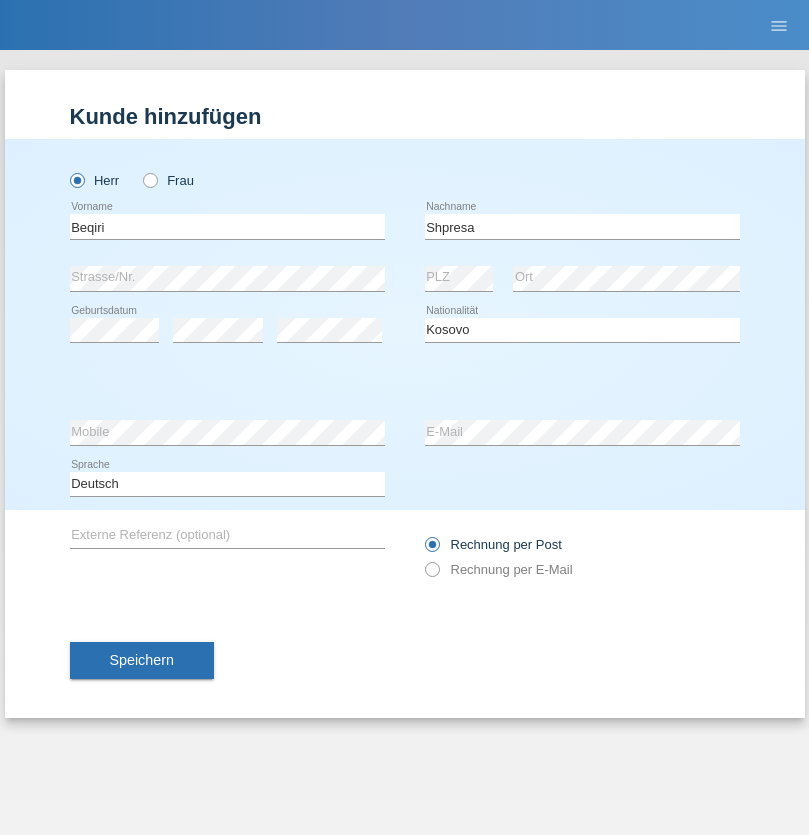 select on "C" 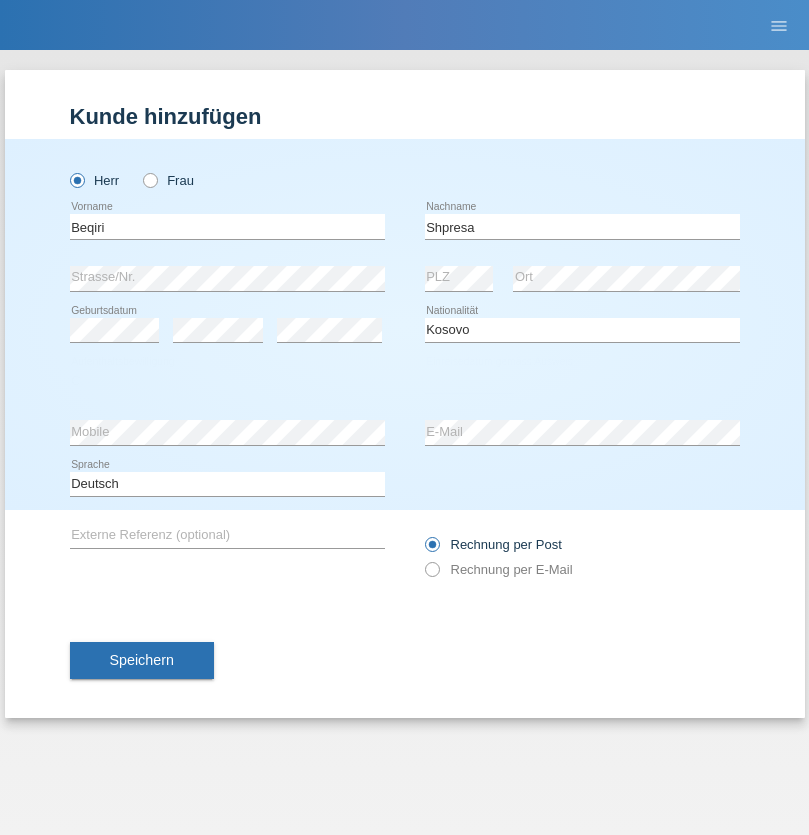 select on "08" 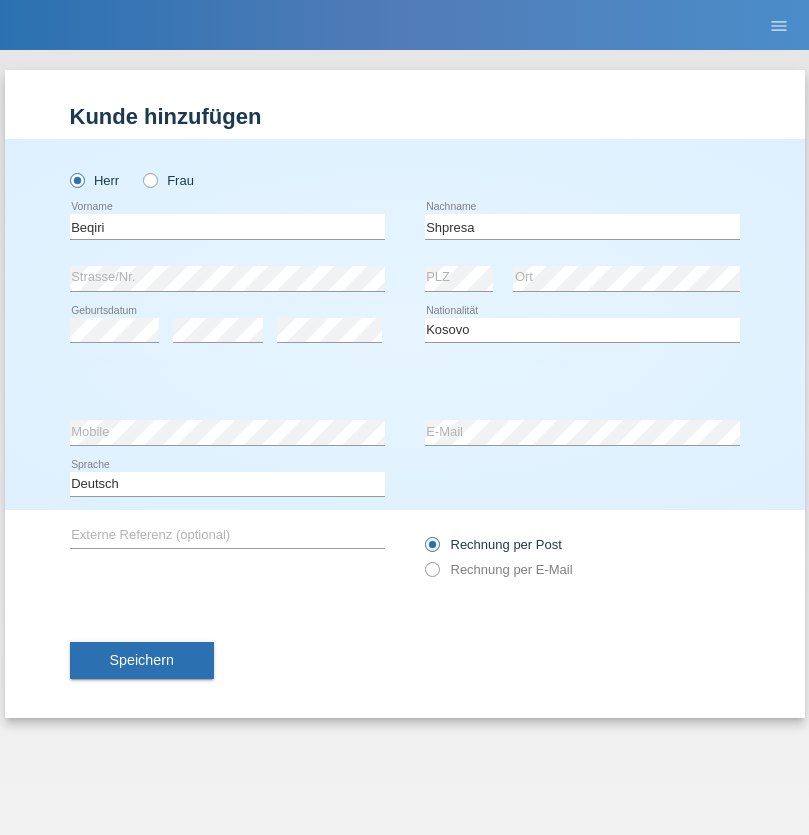 select on "02" 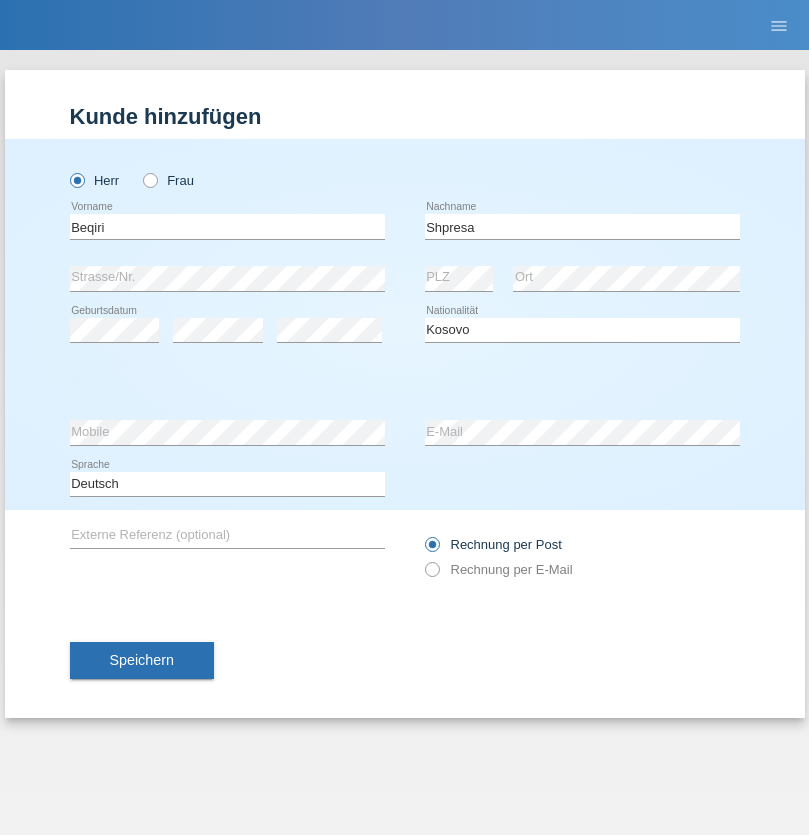 select on "1979" 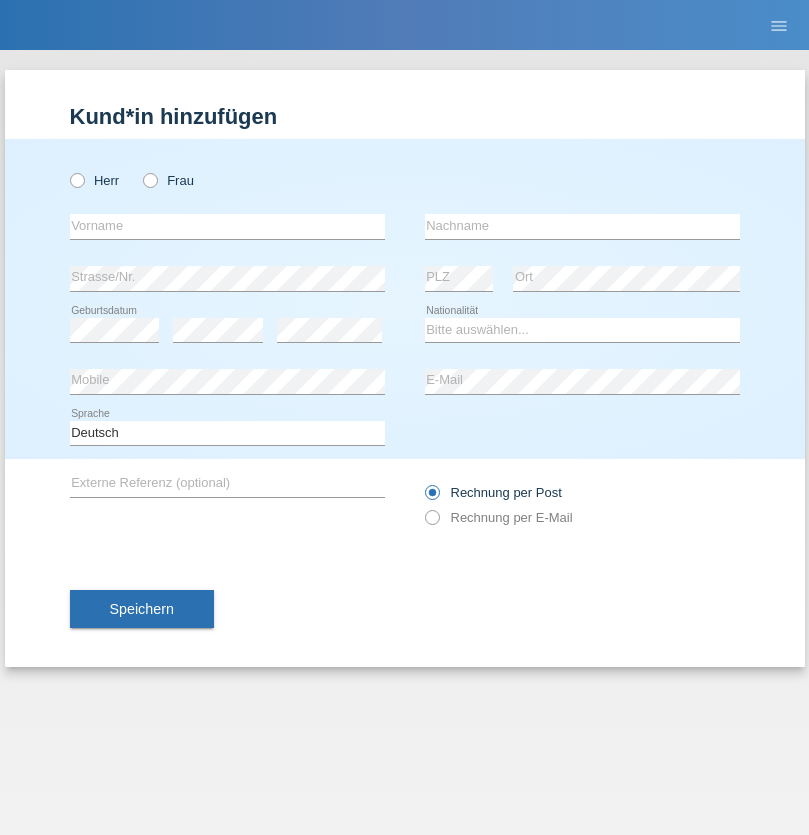 scroll, scrollTop: 0, scrollLeft: 0, axis: both 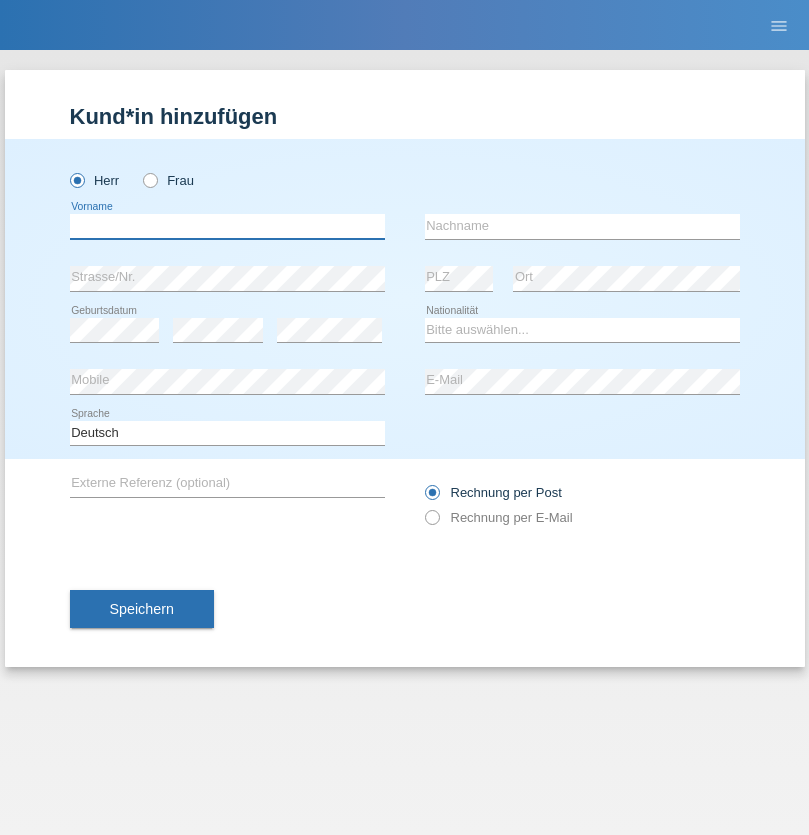 click at bounding box center (227, 226) 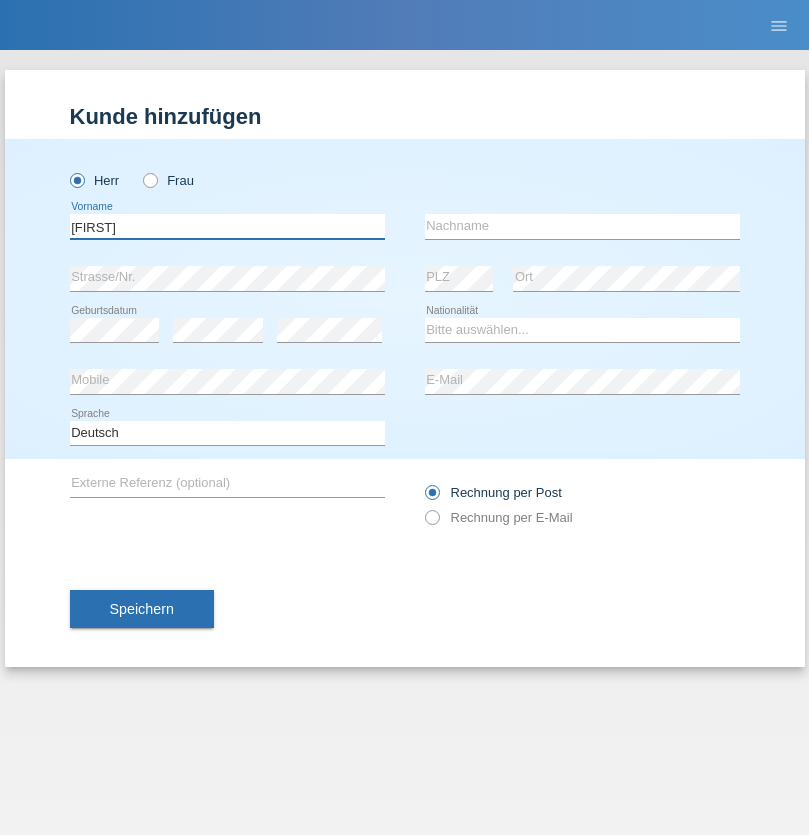 type on "[FIRST]" 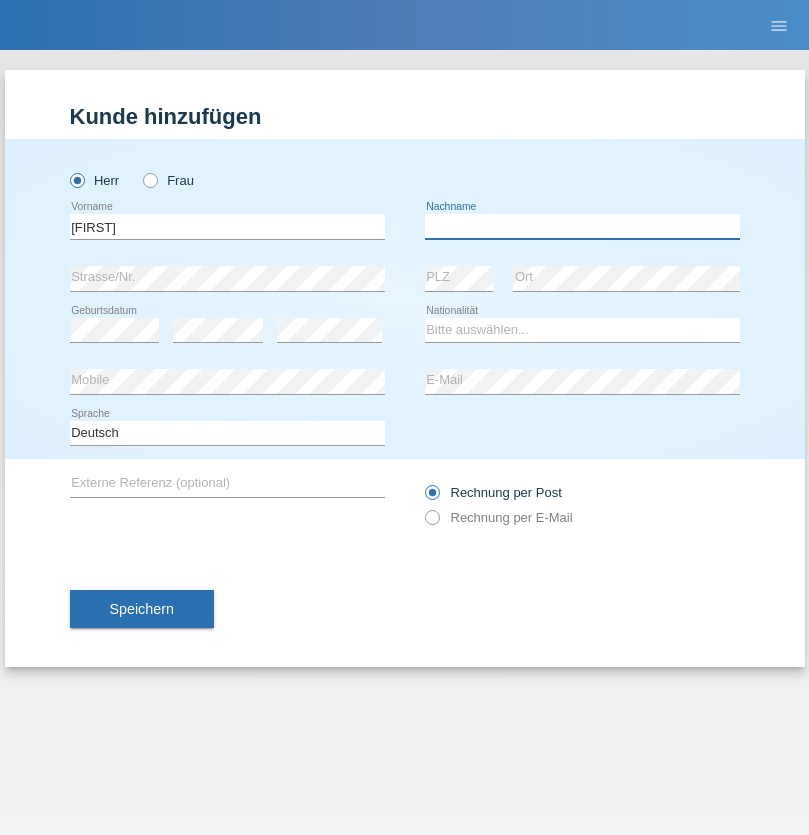 click at bounding box center (582, 226) 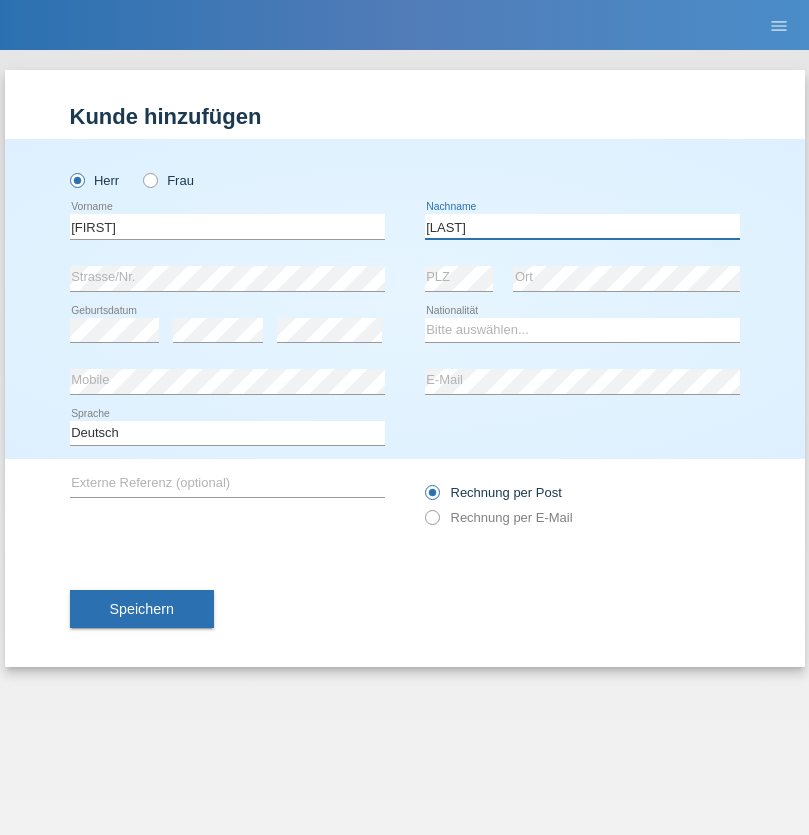 type on "[LAST]" 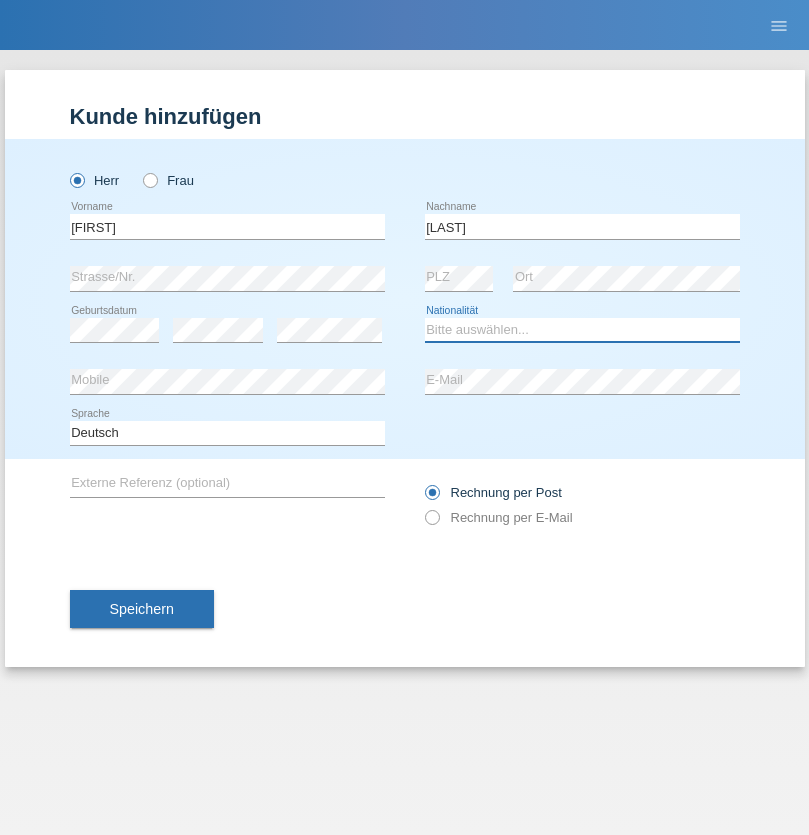 select on "CH" 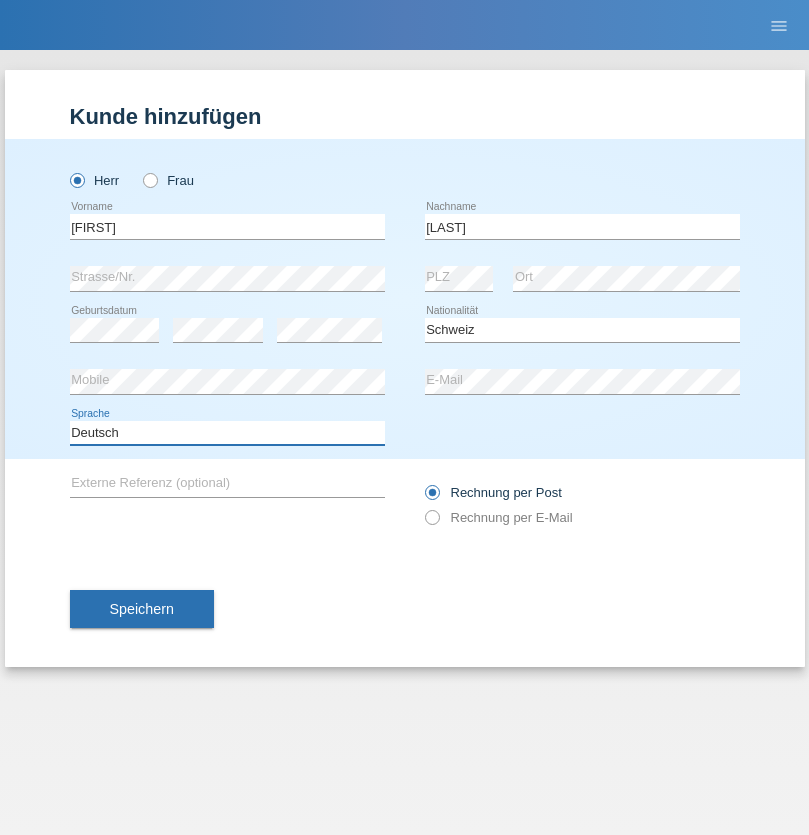 select on "en" 